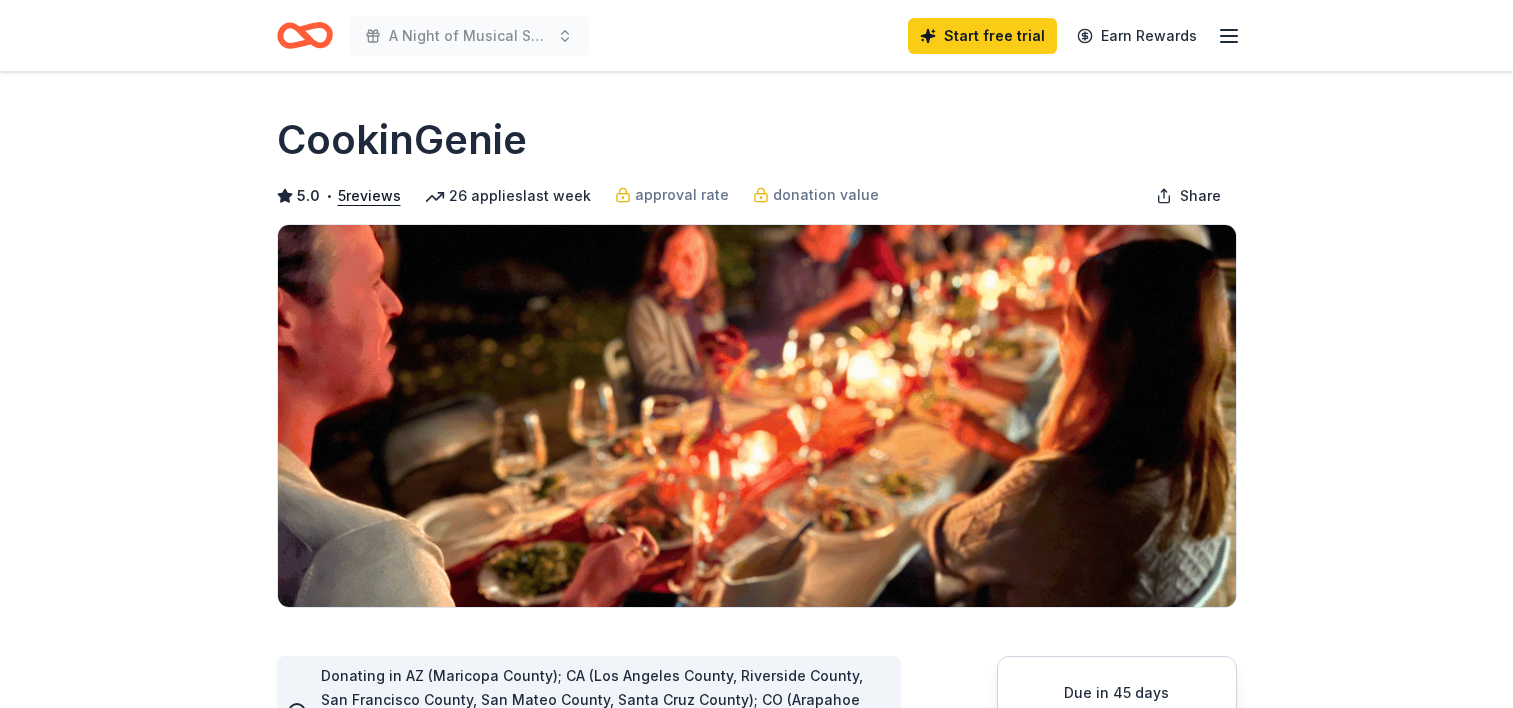 scroll, scrollTop: 0, scrollLeft: 0, axis: both 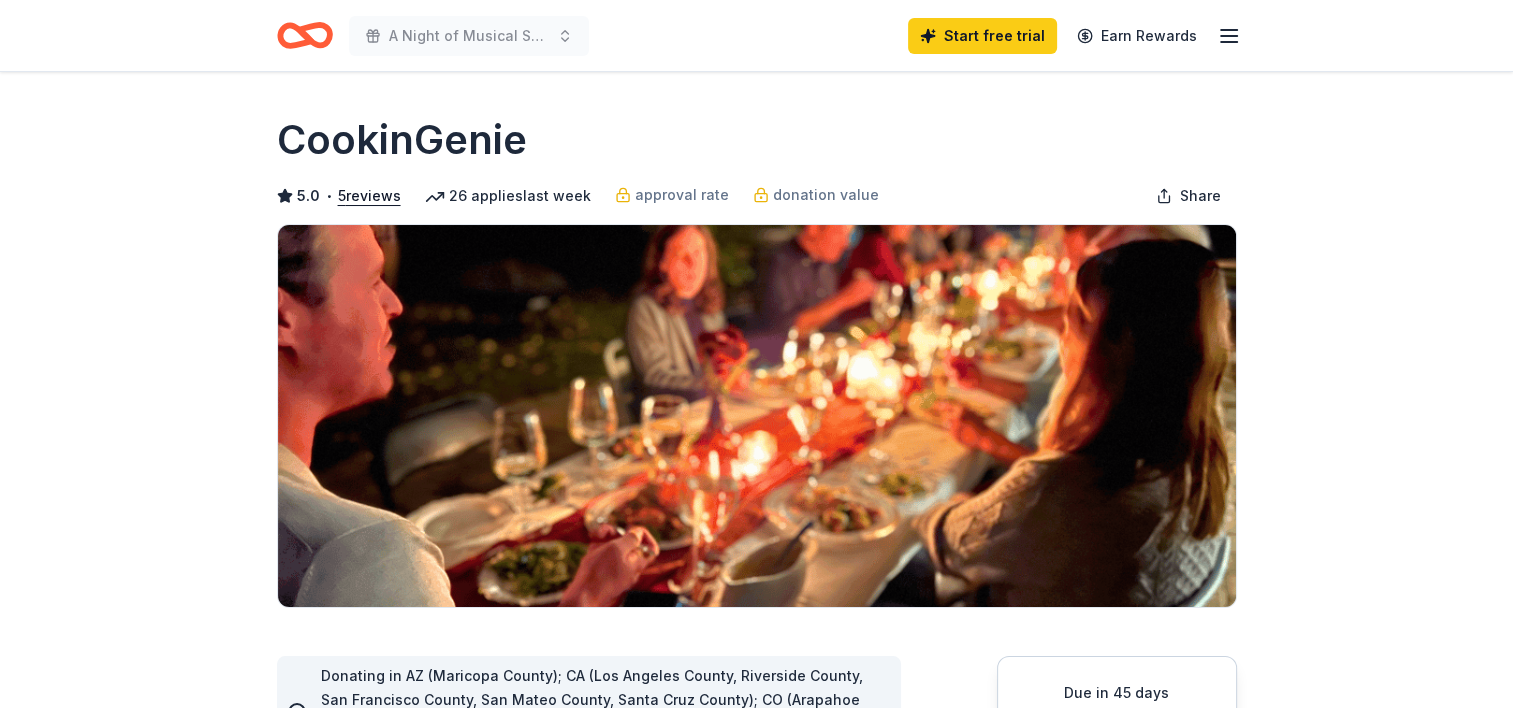 click 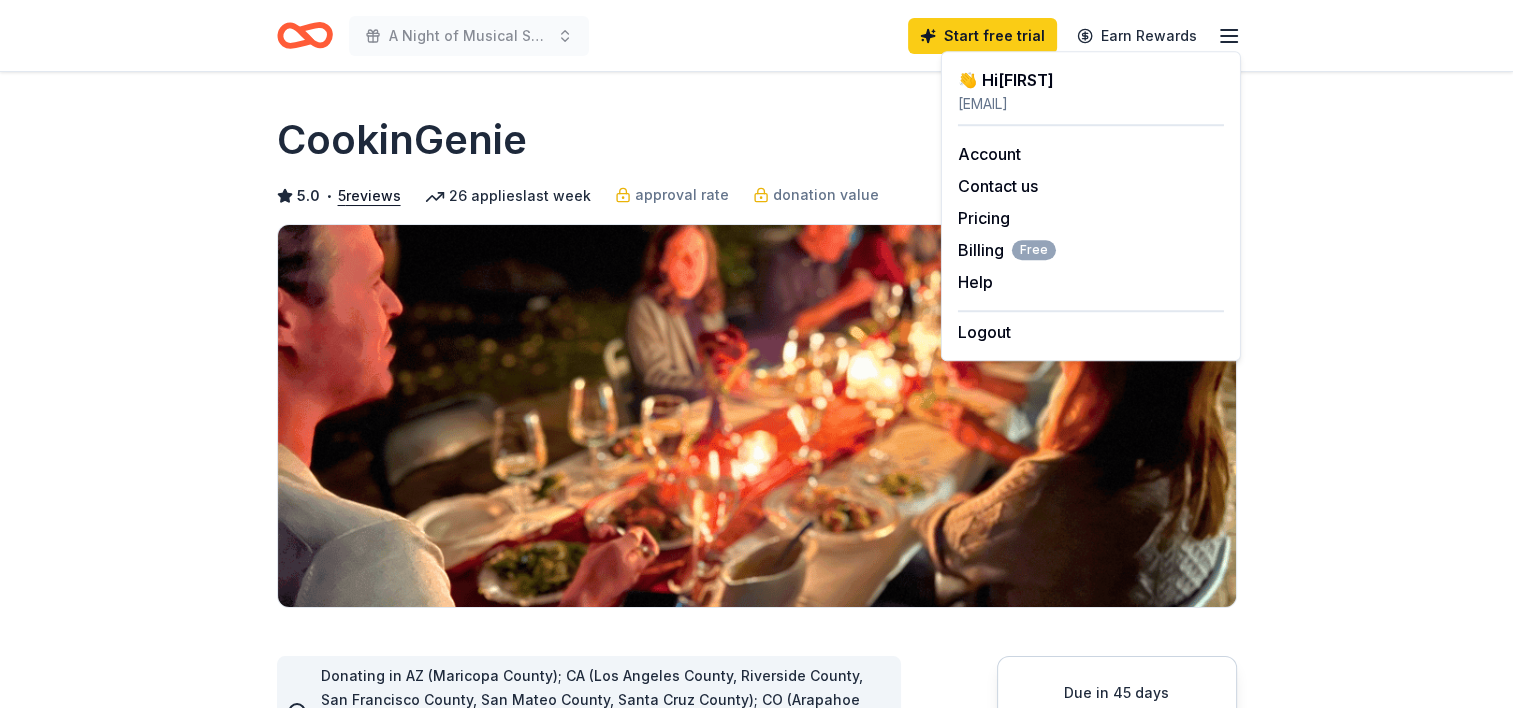 click on "CookinGenie 5.0 • 5  reviews 26   applies  last week approval rate donation value Share See more CookinGenie is a personal chef platform that makes it easy for anyone to book a chef in their area instantly. Dinner parties, Meal Prep and more! What they donate One $200 gift card Auction & raffle   You may receive donations every   3 months Who they donate to CookinGenie  hasn ' t listed any preferences or eligibility criteria. Due in 45 days Apply Save Application takes 10 min Usually responds in  a few days Updated  7 days  ago Report a mistake approval rate 20 % approved 30 % declined 50 % no response donation value (average) 20% 70% 0% 10% $xx - $xx $xx - $xx $xx - $xx $xx - $xx Start free Pro trial to view approval rates and average donation values 5.0 • 5  reviews NEXT Village [CITY] July [YEAR] • Approved They responded quickly and were friendly and easy to communicate with.  We're very pleased with the donation. The Village Network June [YEAR] • Approved NYOS Charter School April [YEAR] • •" at bounding box center (757, 1648) 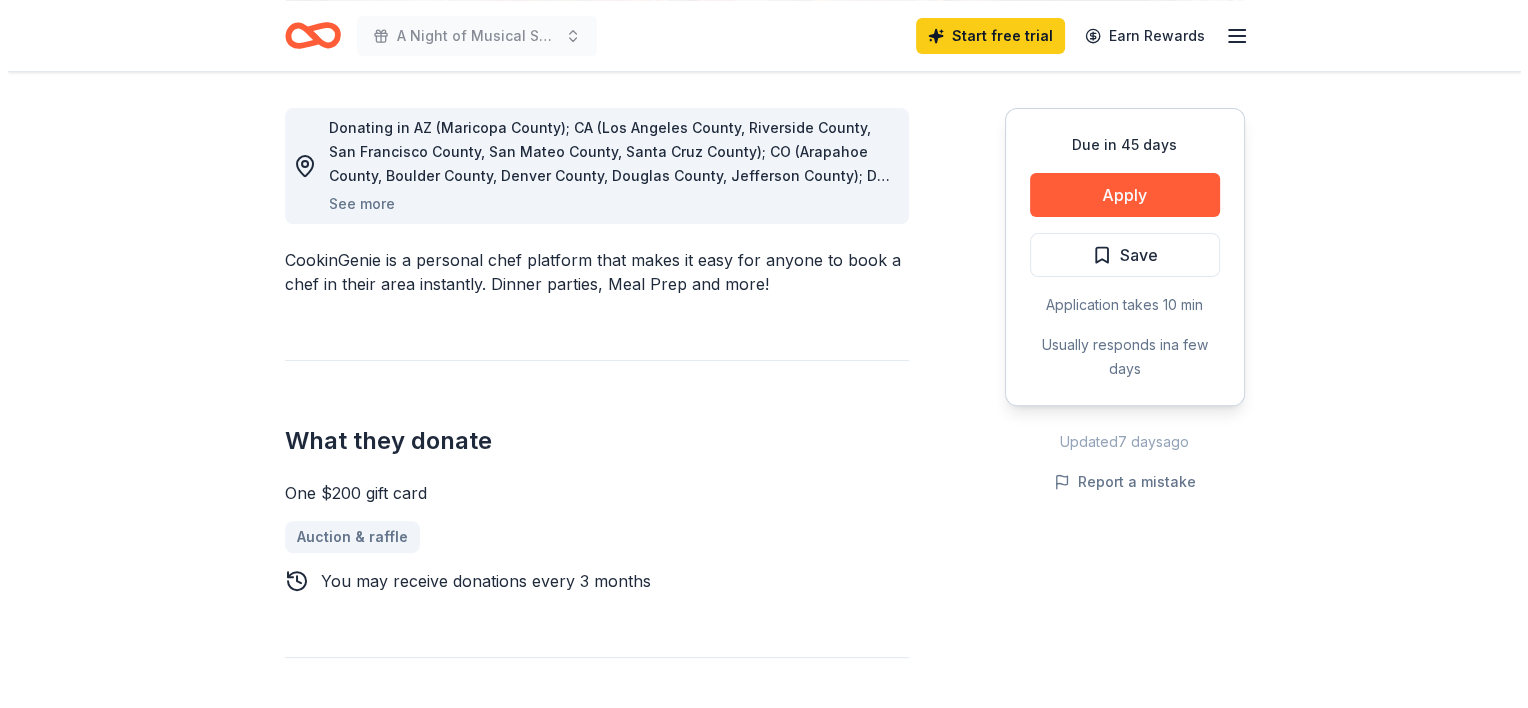 scroll, scrollTop: 548, scrollLeft: 0, axis: vertical 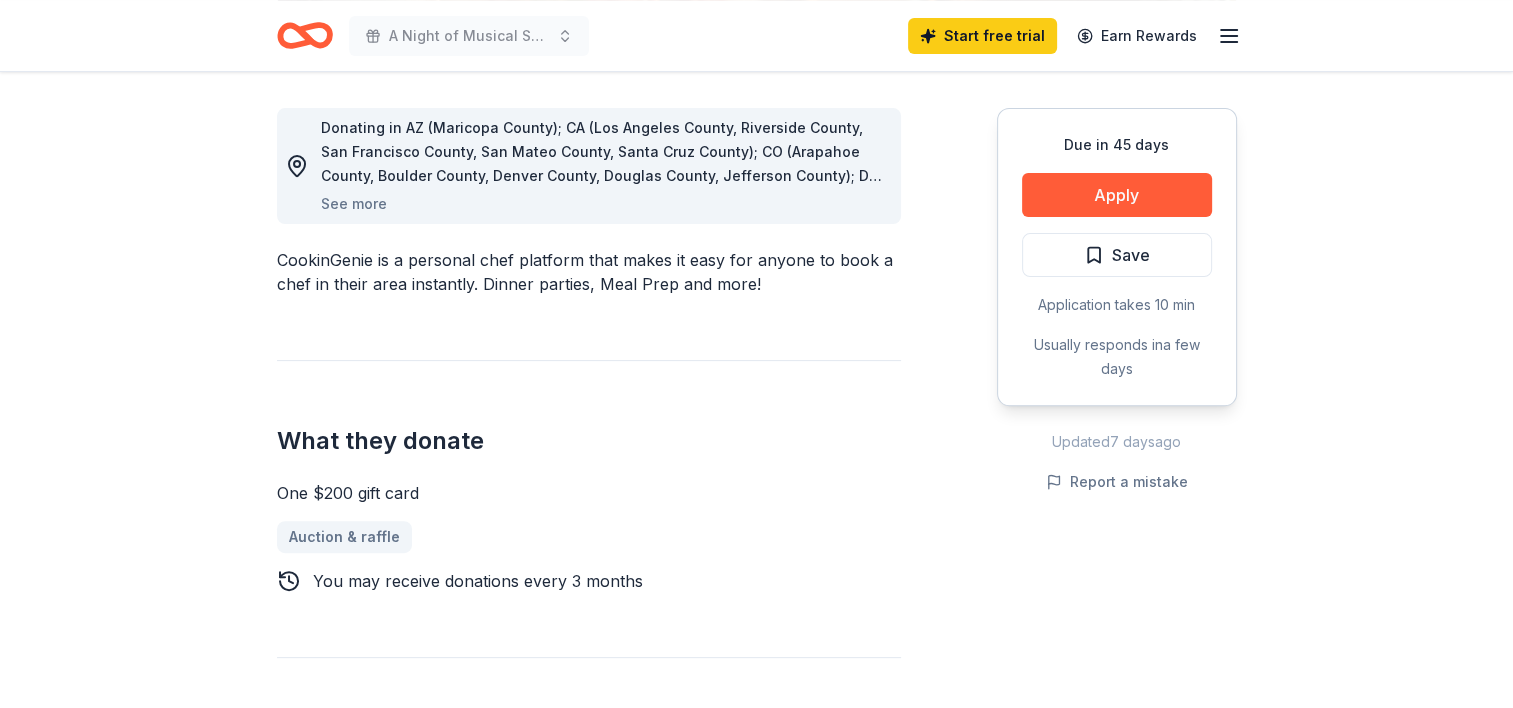 click on "See more" at bounding box center (354, 204) 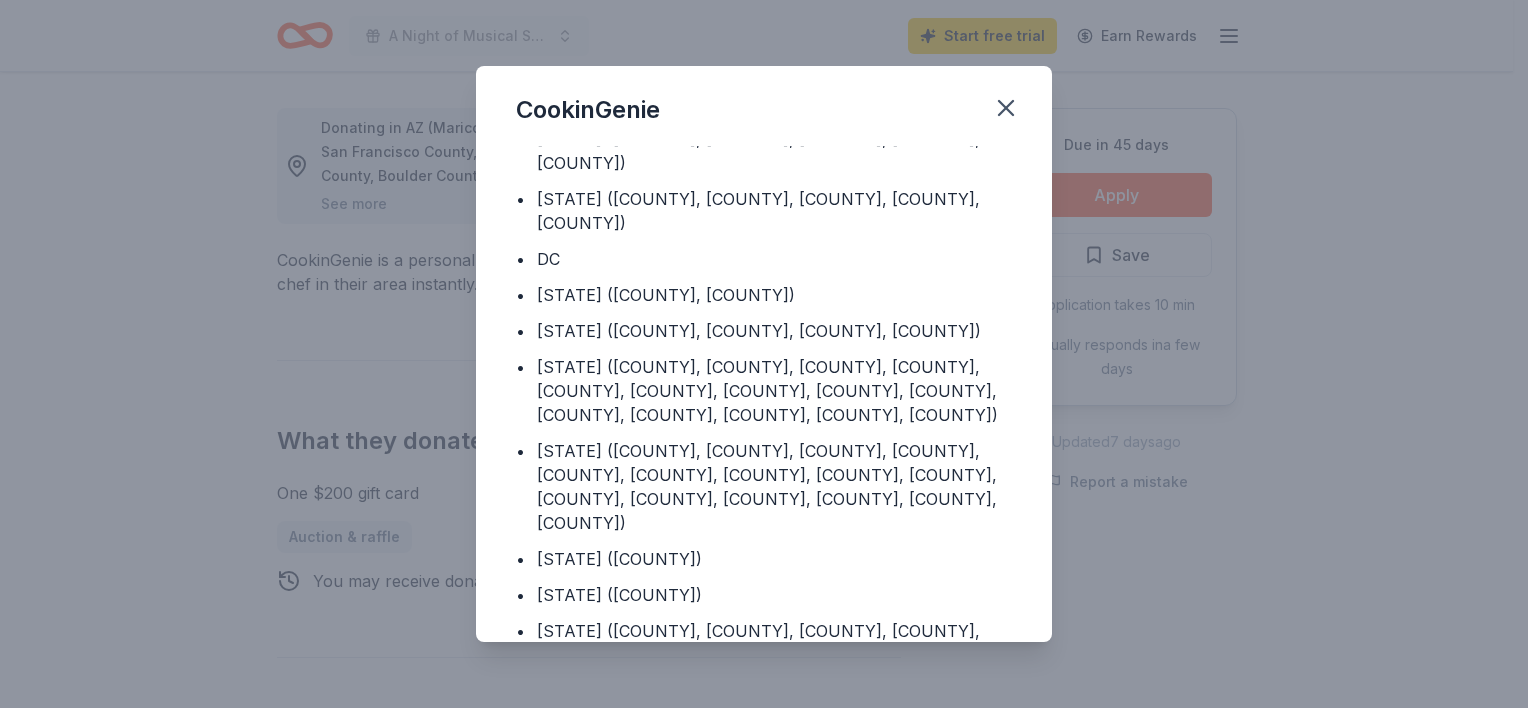 scroll, scrollTop: 0, scrollLeft: 0, axis: both 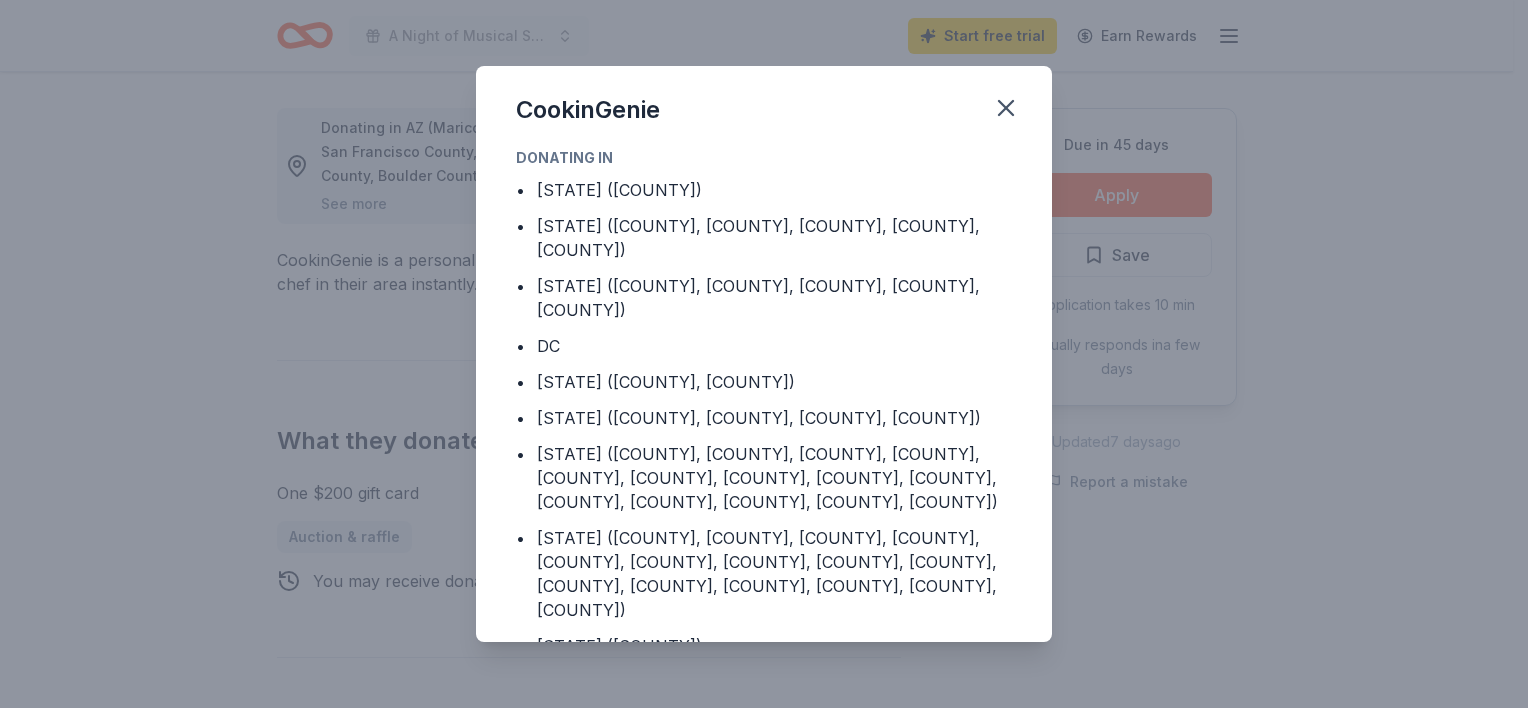 click 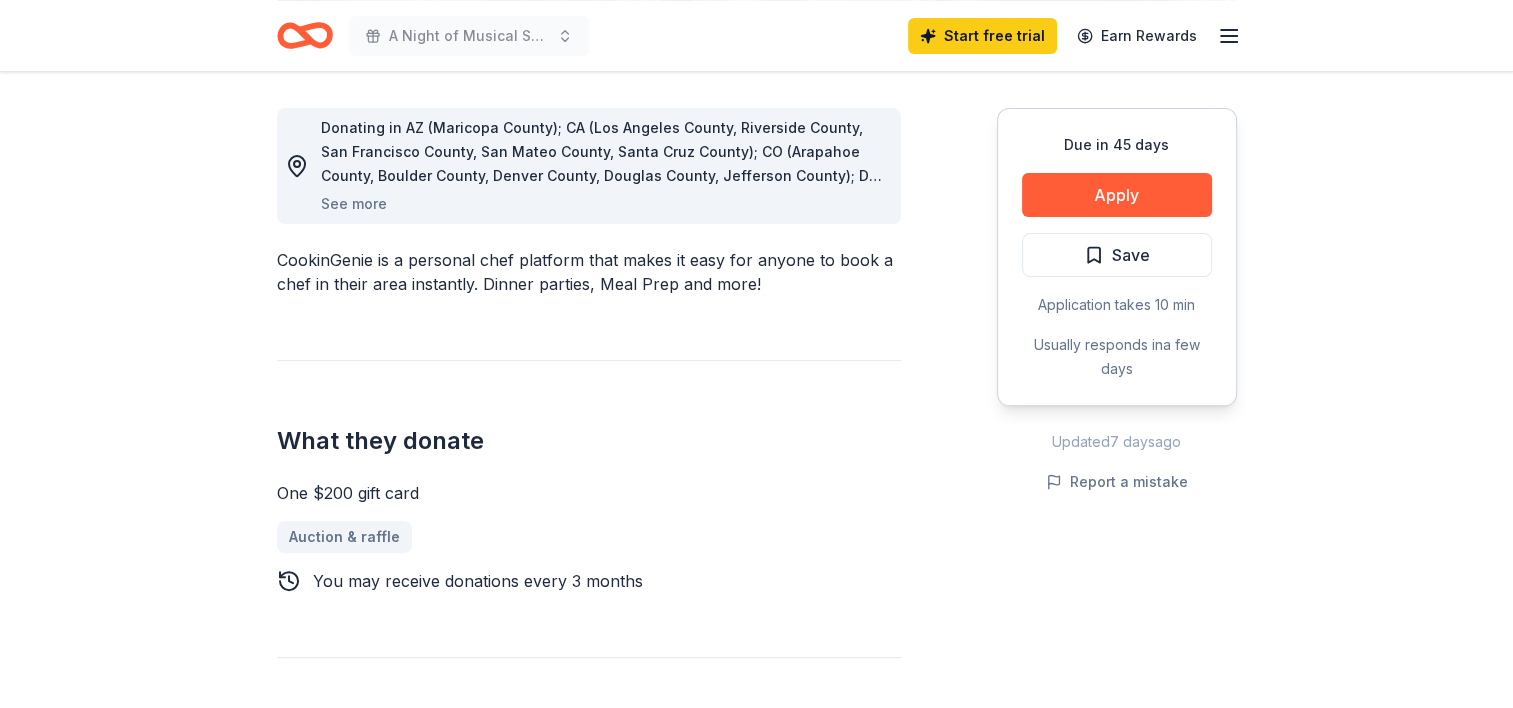 click on "Apply" at bounding box center (1117, 195) 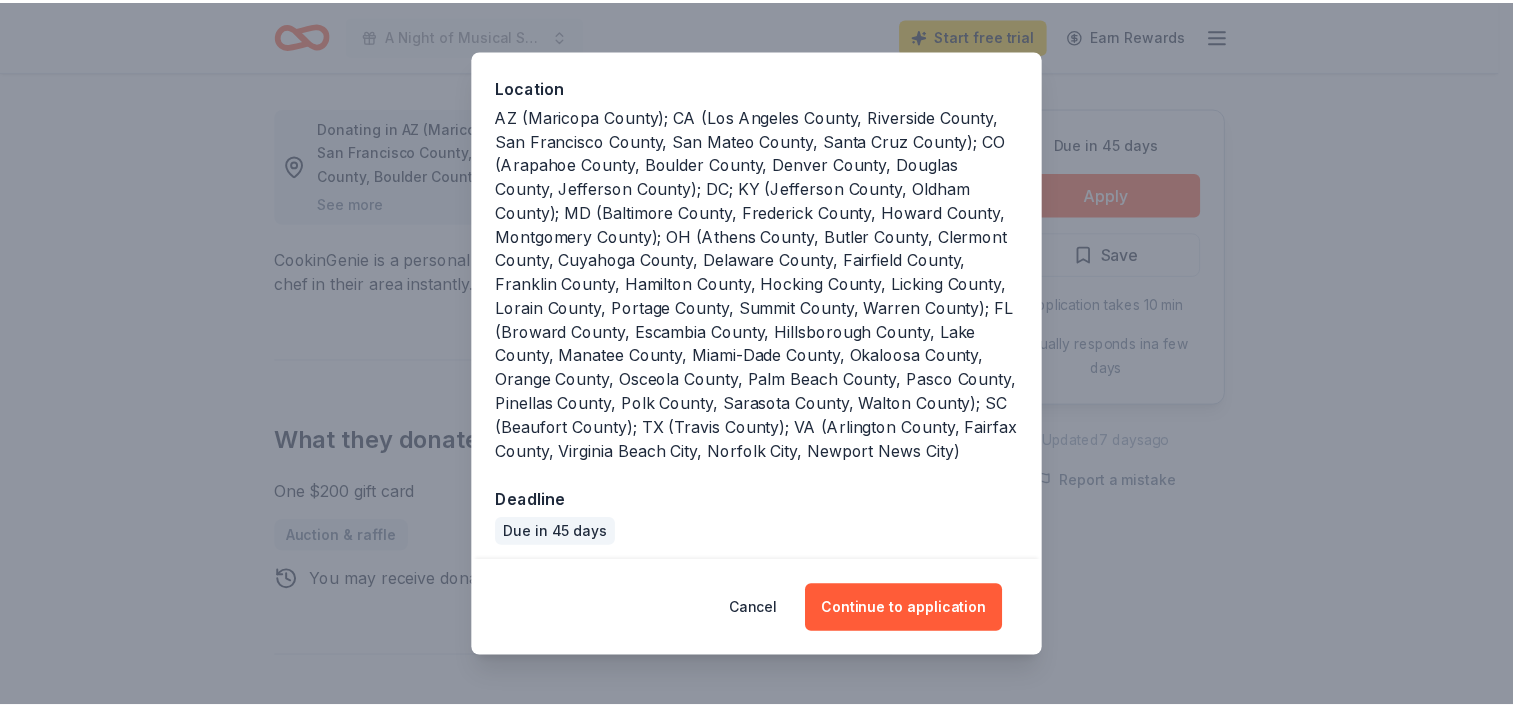 scroll, scrollTop: 248, scrollLeft: 0, axis: vertical 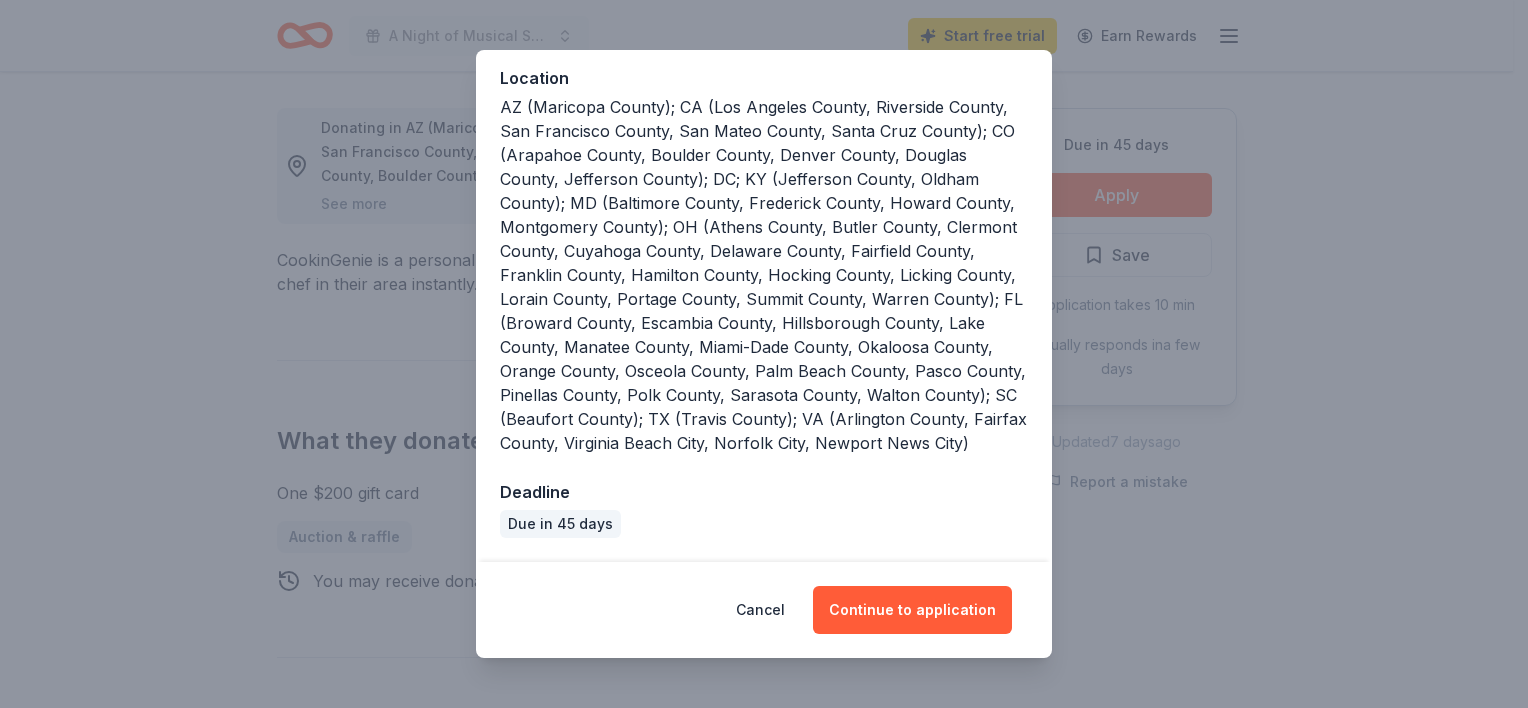 click on "Cancel" at bounding box center [760, 610] 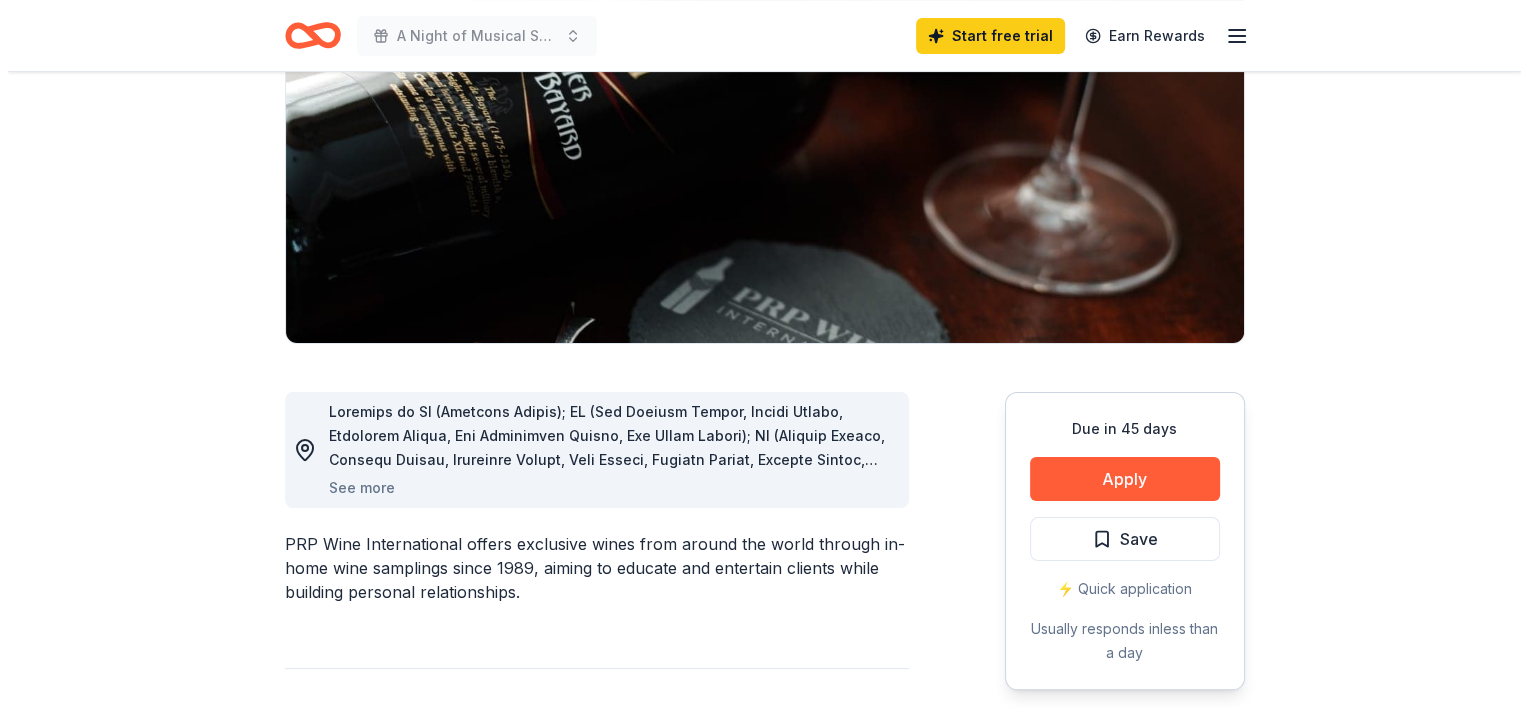 scroll, scrollTop: 273, scrollLeft: 0, axis: vertical 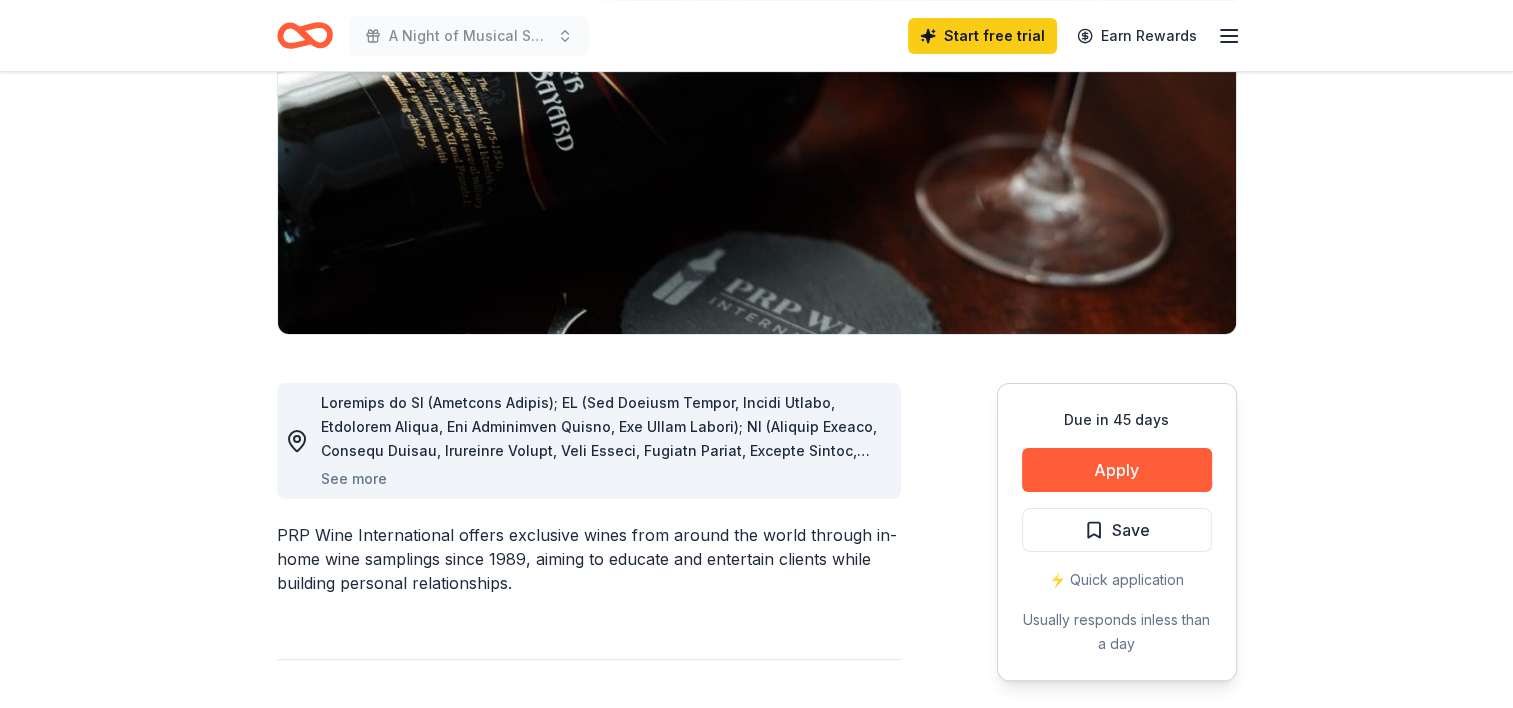 click on "See more" at bounding box center (354, 479) 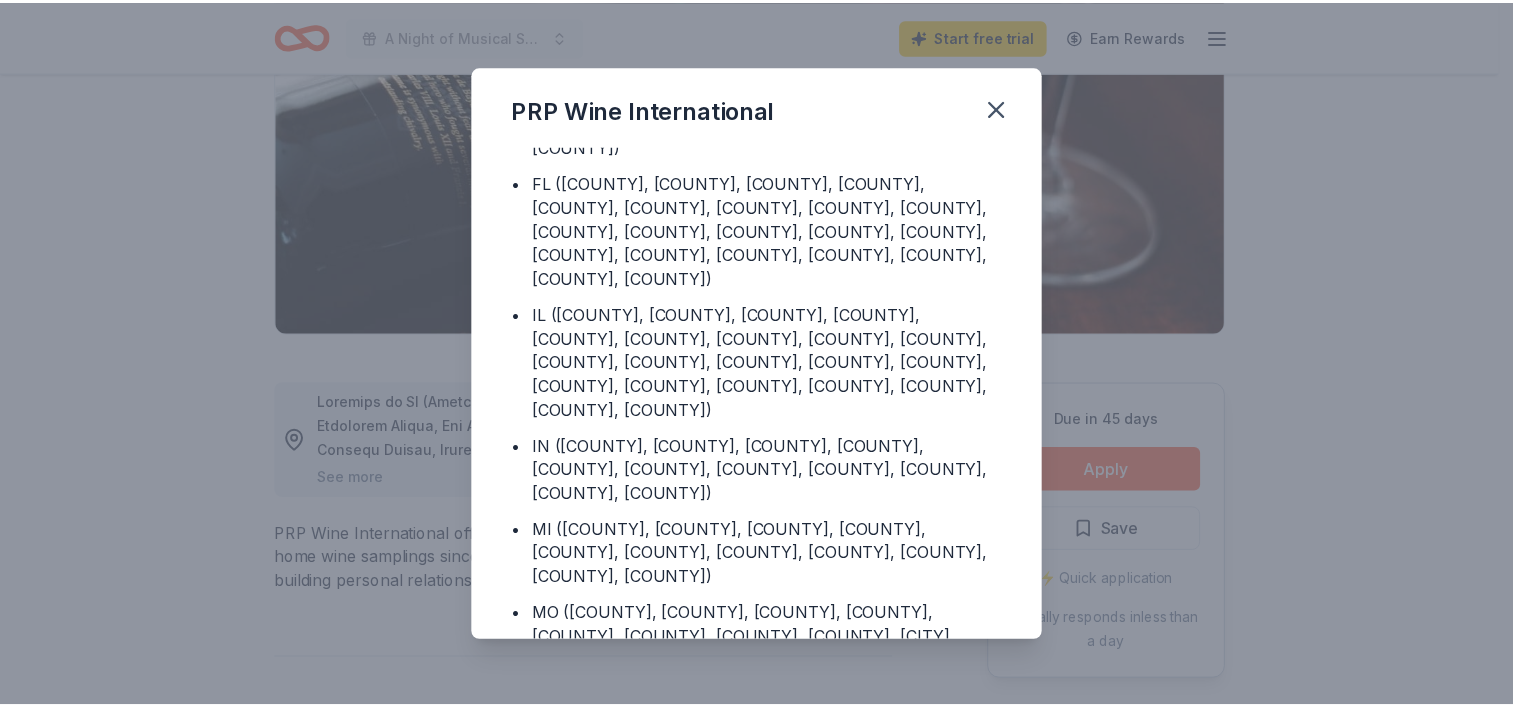 scroll, scrollTop: 0, scrollLeft: 0, axis: both 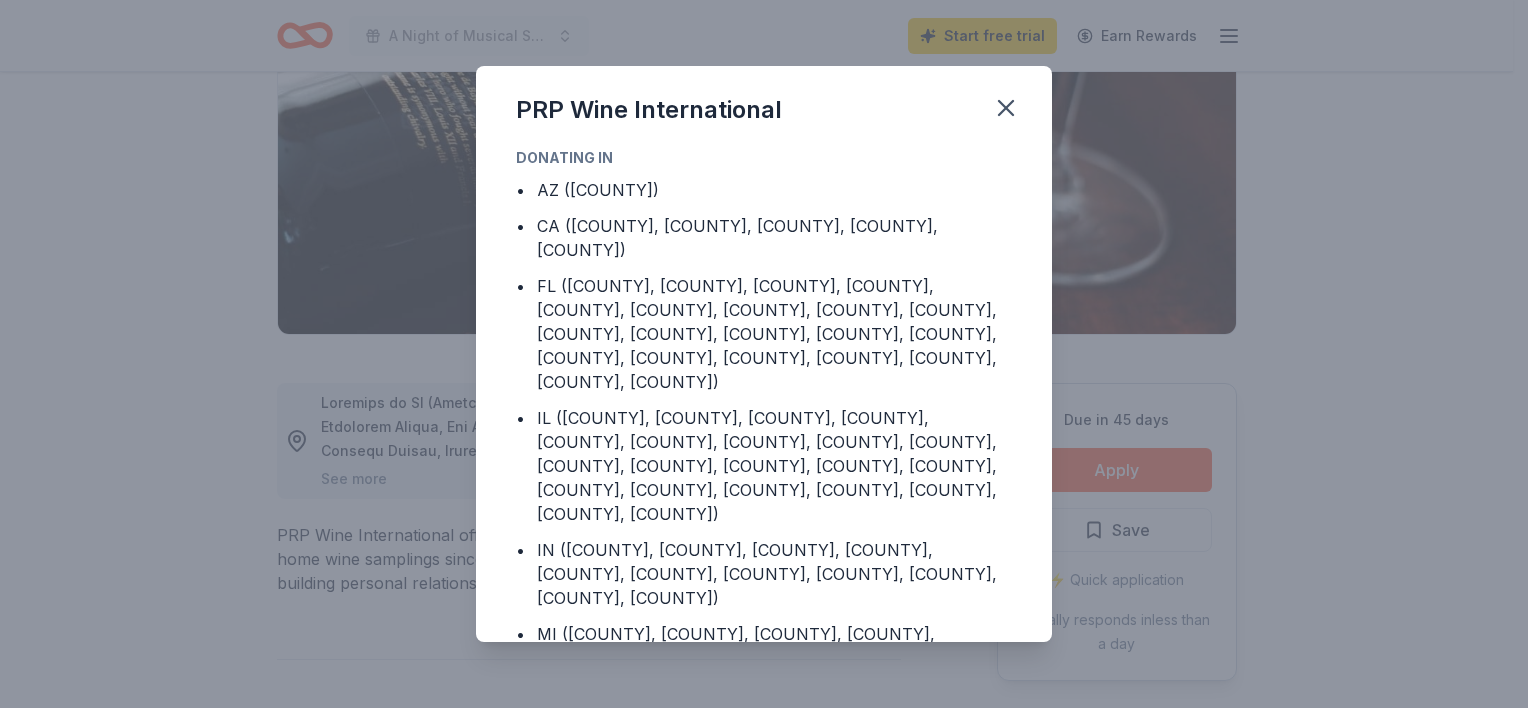 click 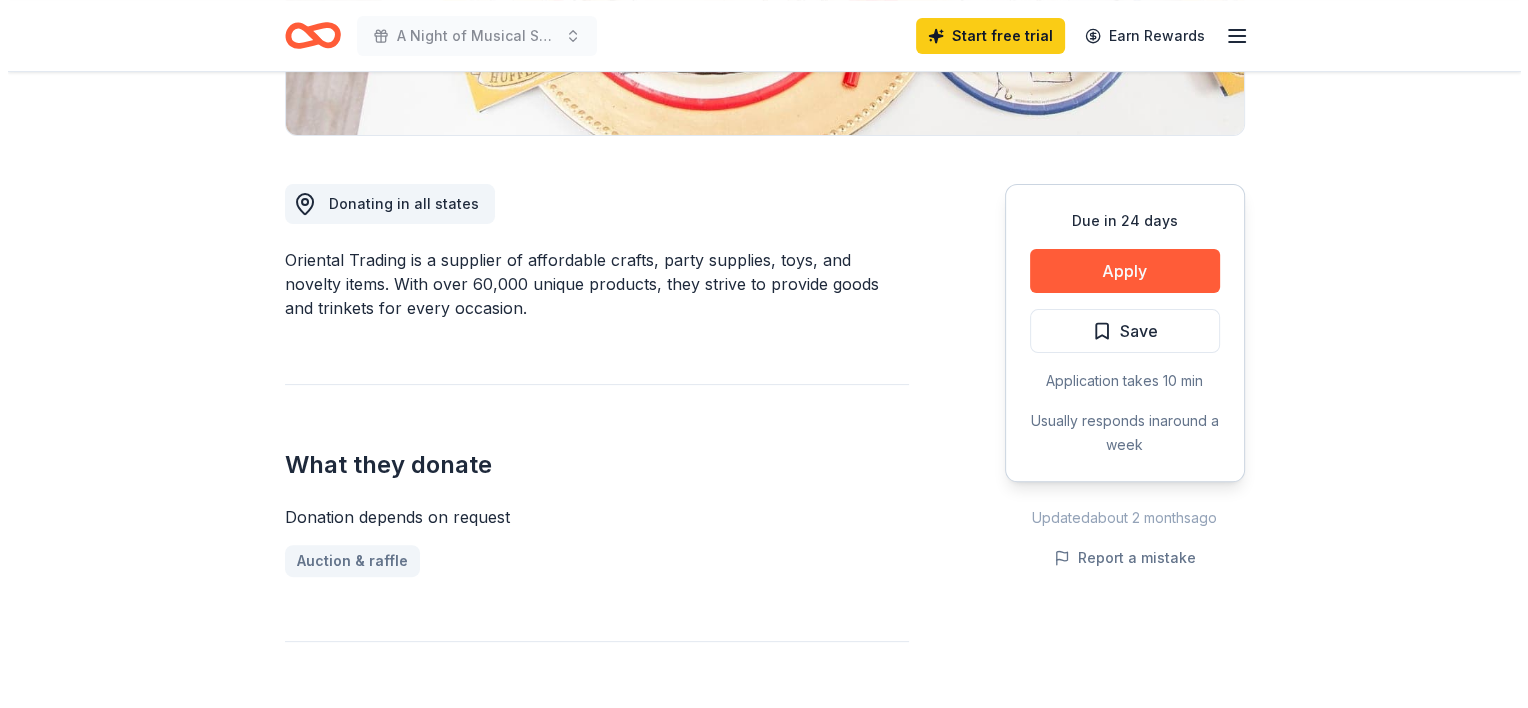 scroll, scrollTop: 491, scrollLeft: 0, axis: vertical 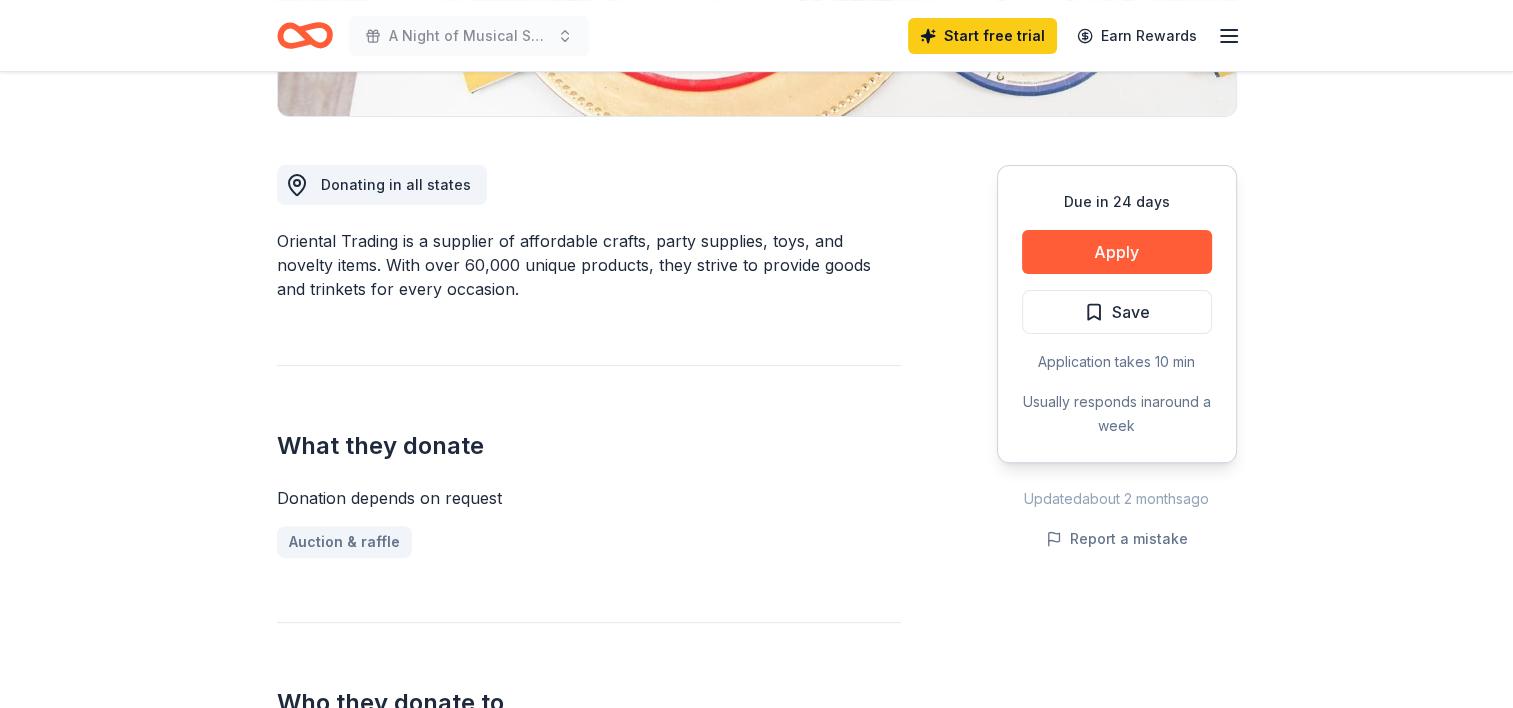 click on "Apply" at bounding box center (1117, 252) 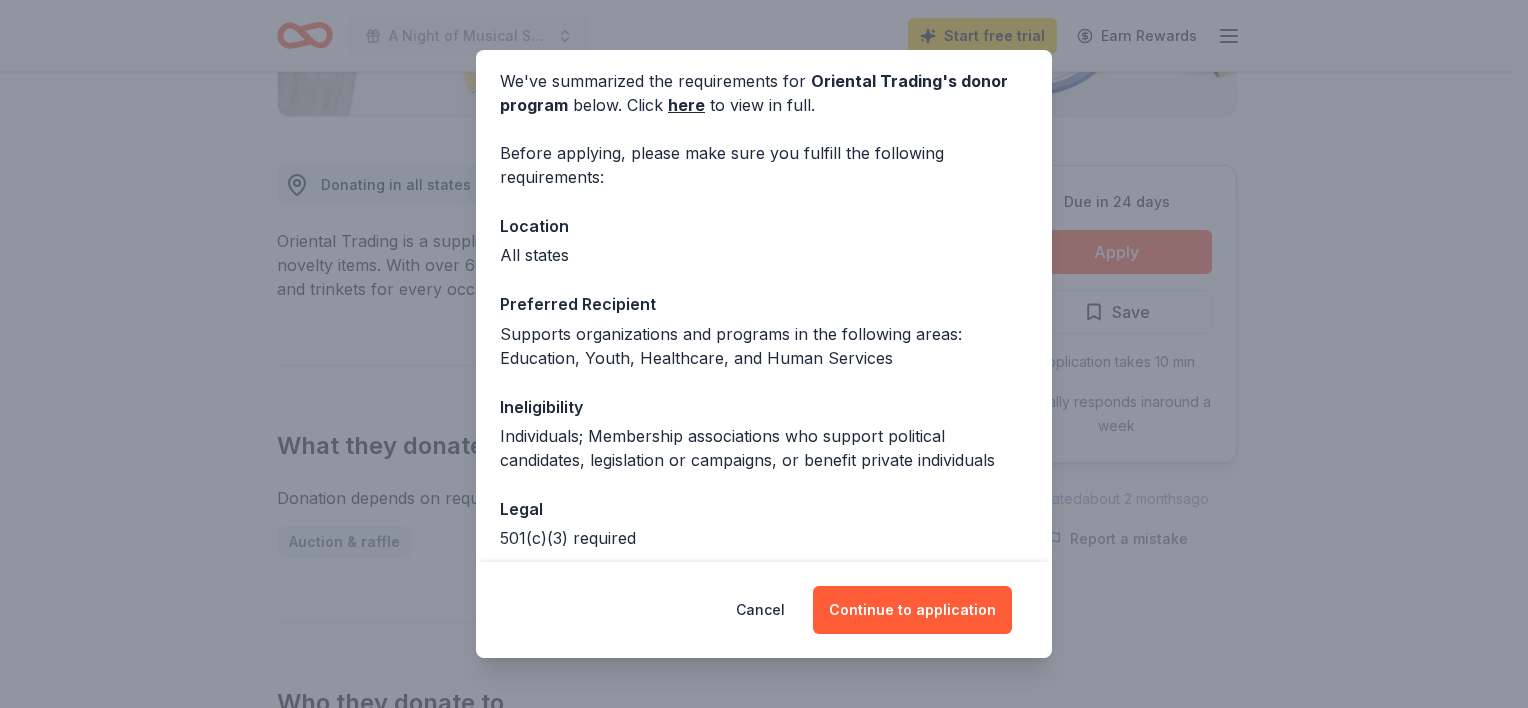 scroll, scrollTop: 172, scrollLeft: 0, axis: vertical 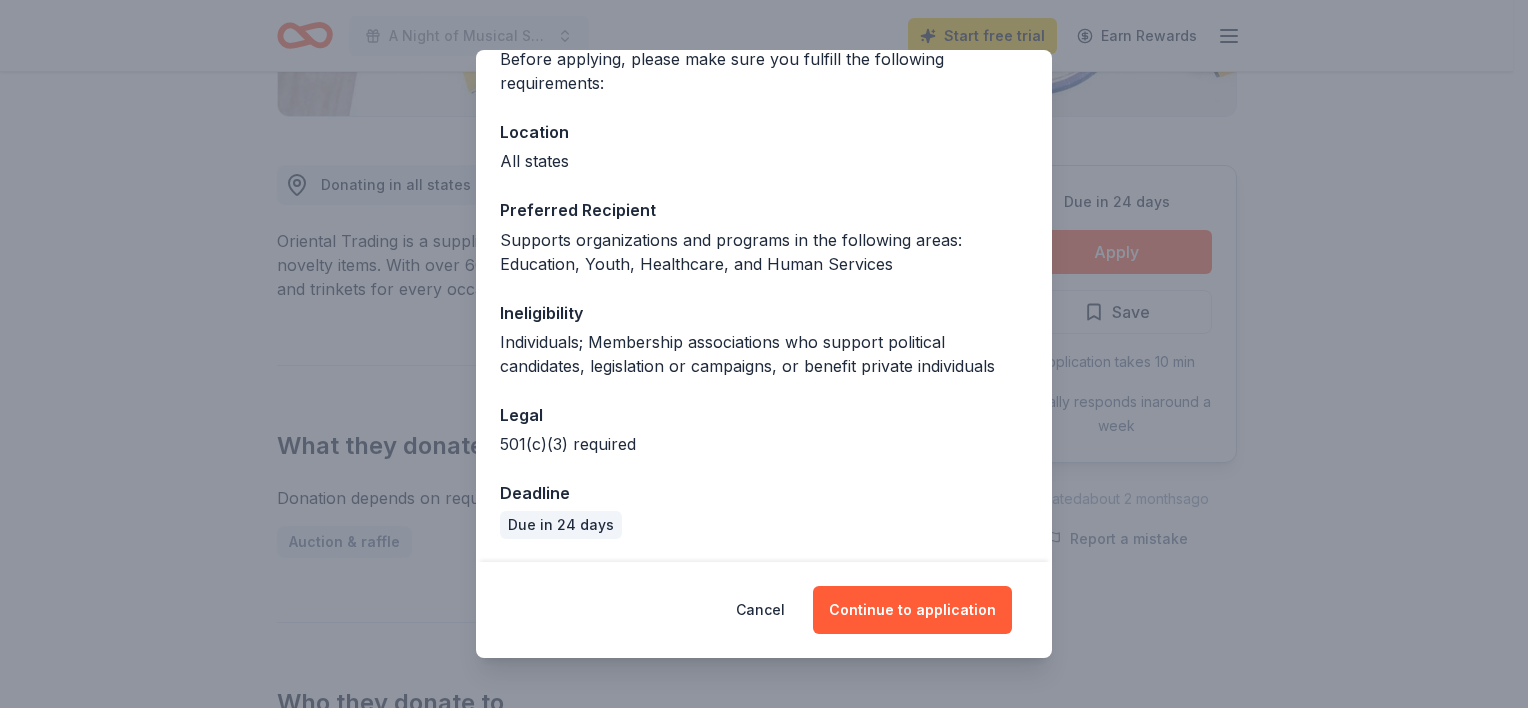 click on "Continue to application" at bounding box center [912, 610] 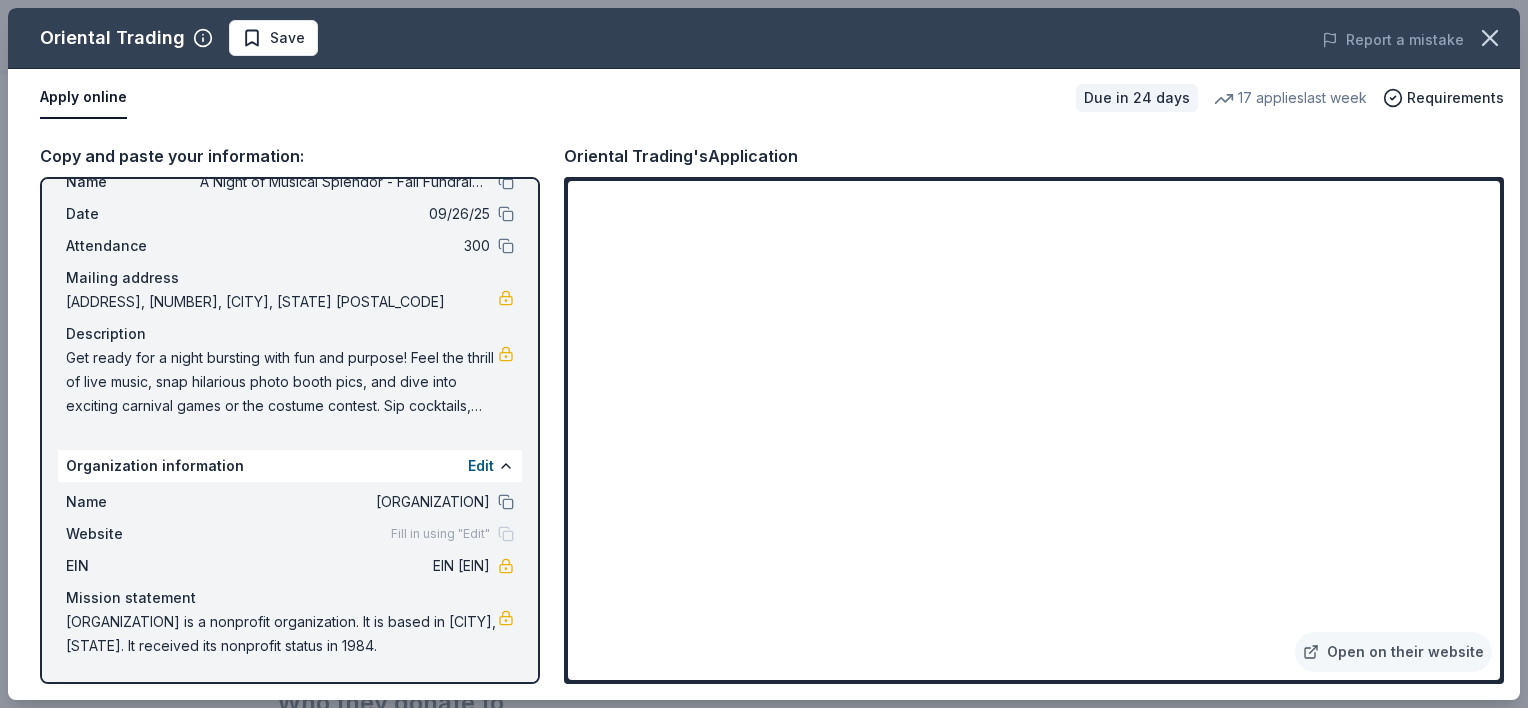 scroll, scrollTop: 73, scrollLeft: 0, axis: vertical 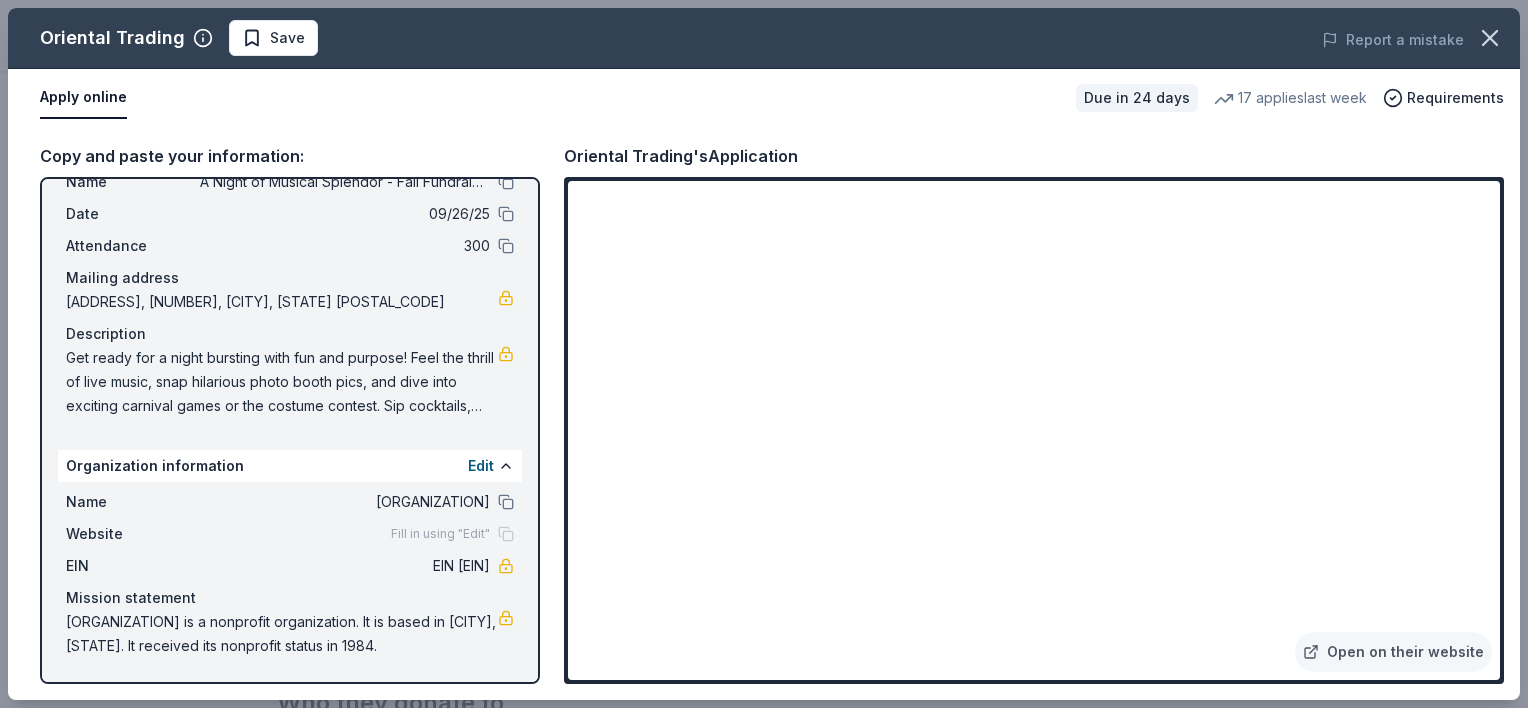 click on "Get ready for a night bursting with fun and purpose! Feel the thrill of live music, snap hilarious photo booth pics, and dive into exciting carnival games or the costume contest. Sip cocktails, savor a catered dinner, and watch a live painting artist create magic. Every auction bid or raffle ticket fuels our non-profit theatre, uplifting artists and enriching lives. Join us for laughter, connection, and the joy of making a difference!" at bounding box center [282, 382] 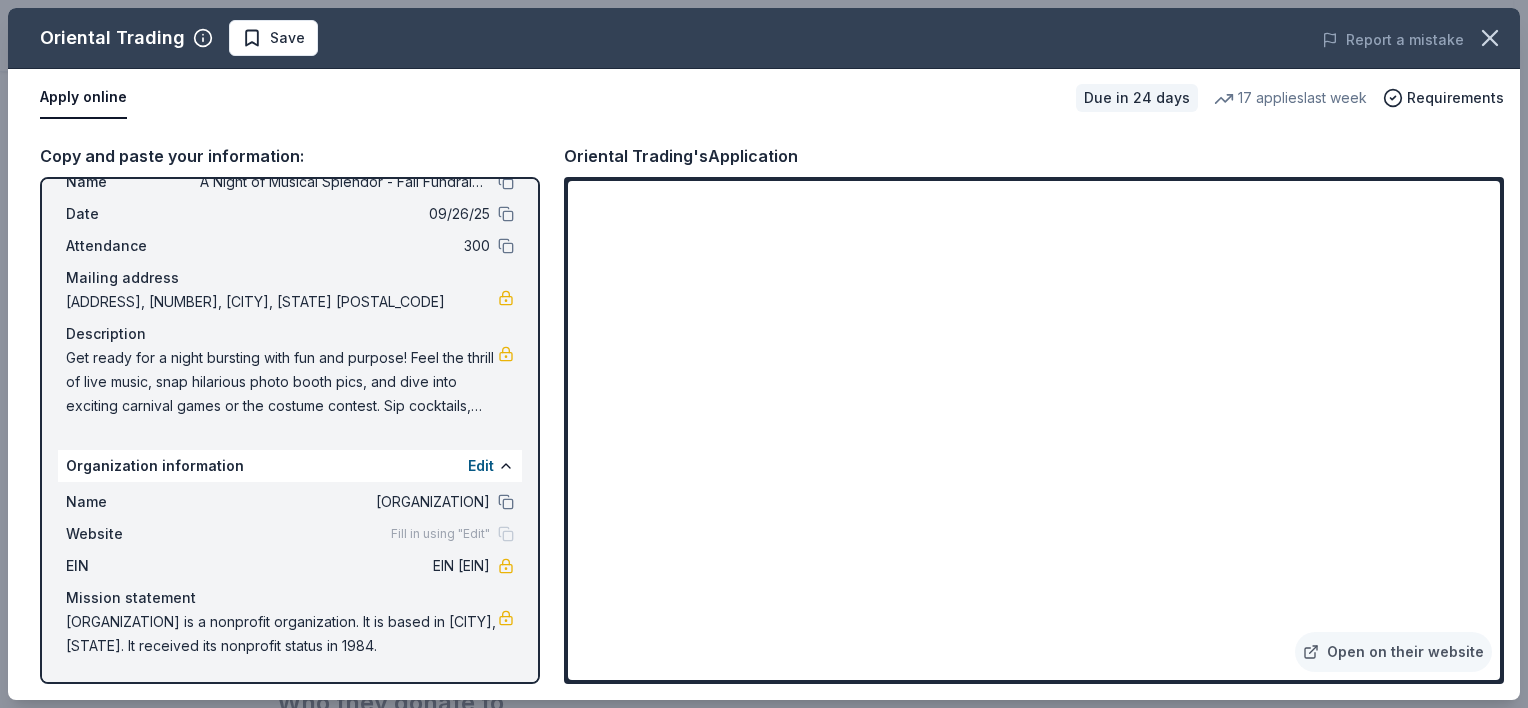 scroll, scrollTop: 88, scrollLeft: 0, axis: vertical 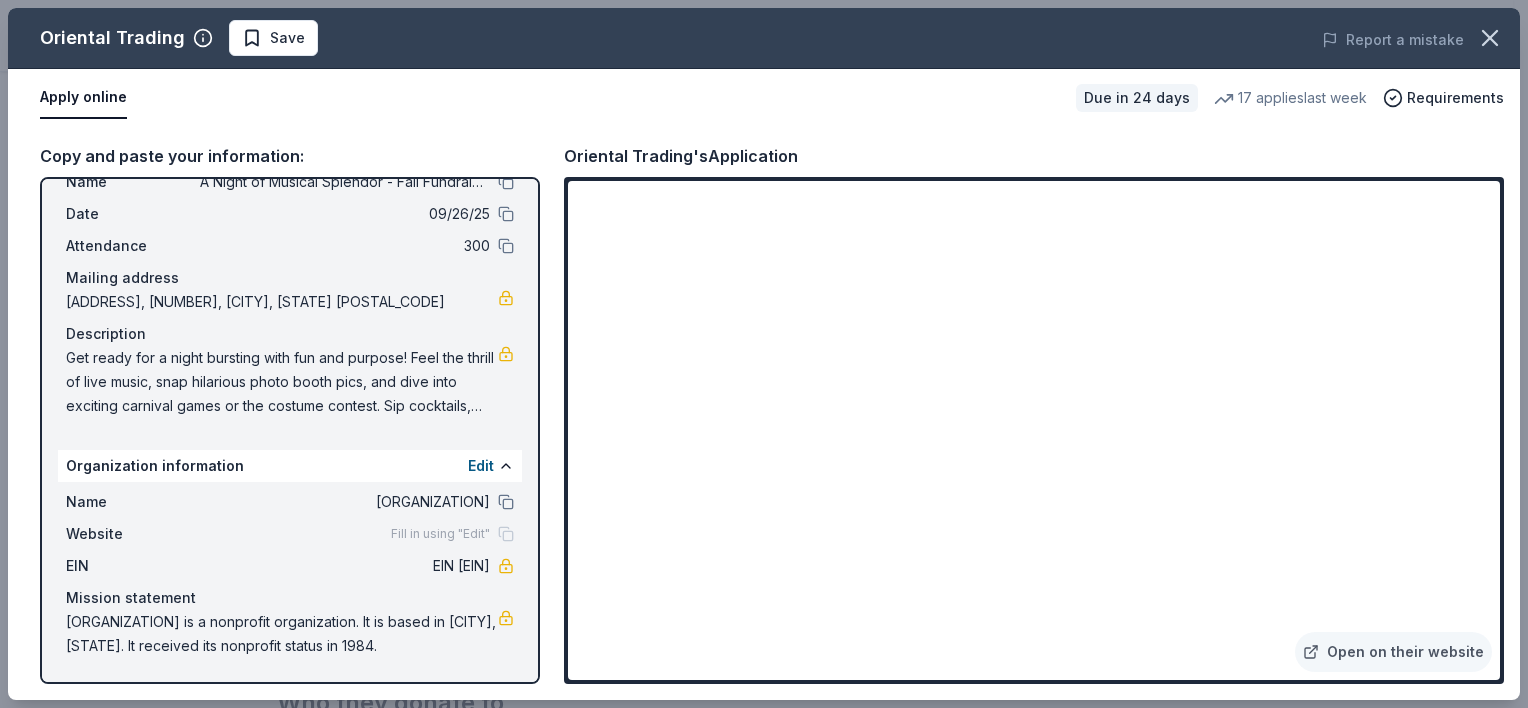 click 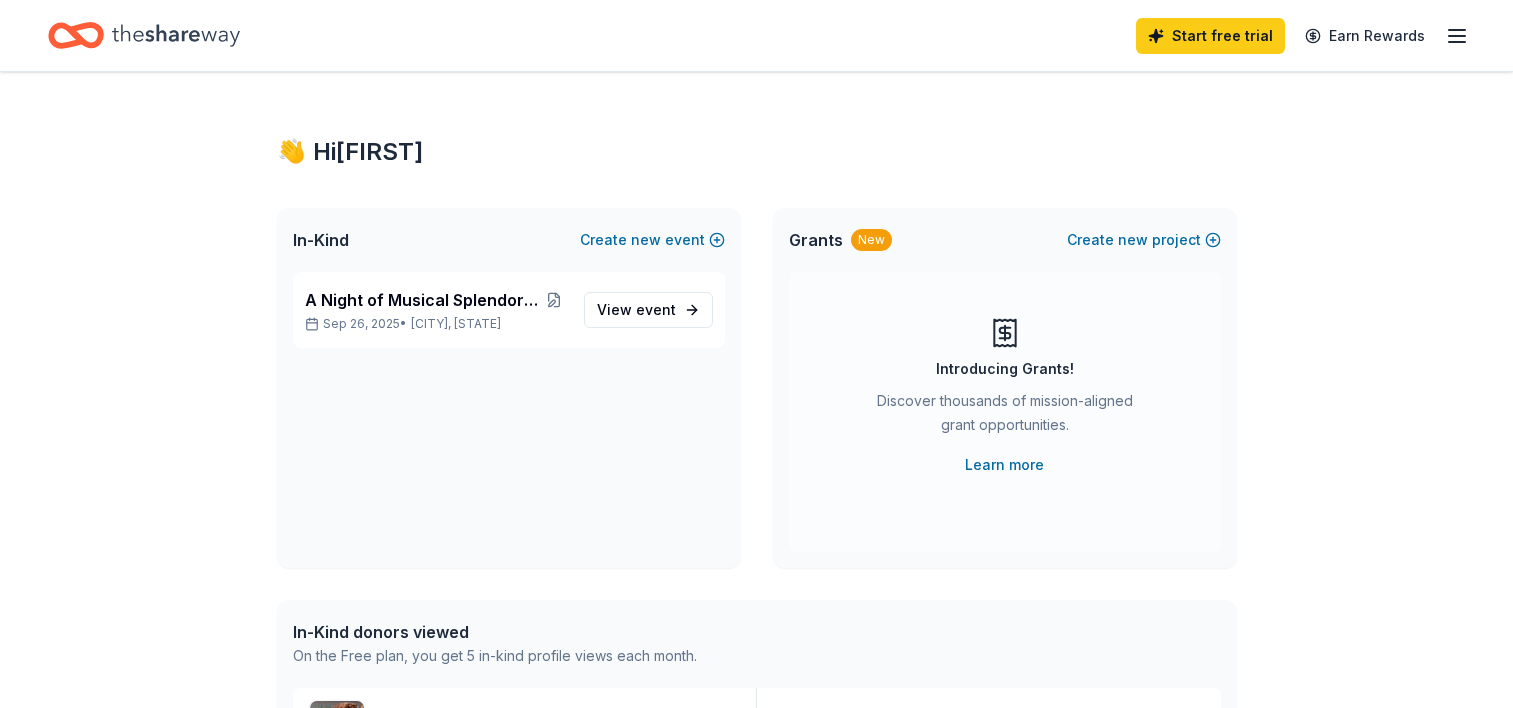 scroll, scrollTop: 0, scrollLeft: 0, axis: both 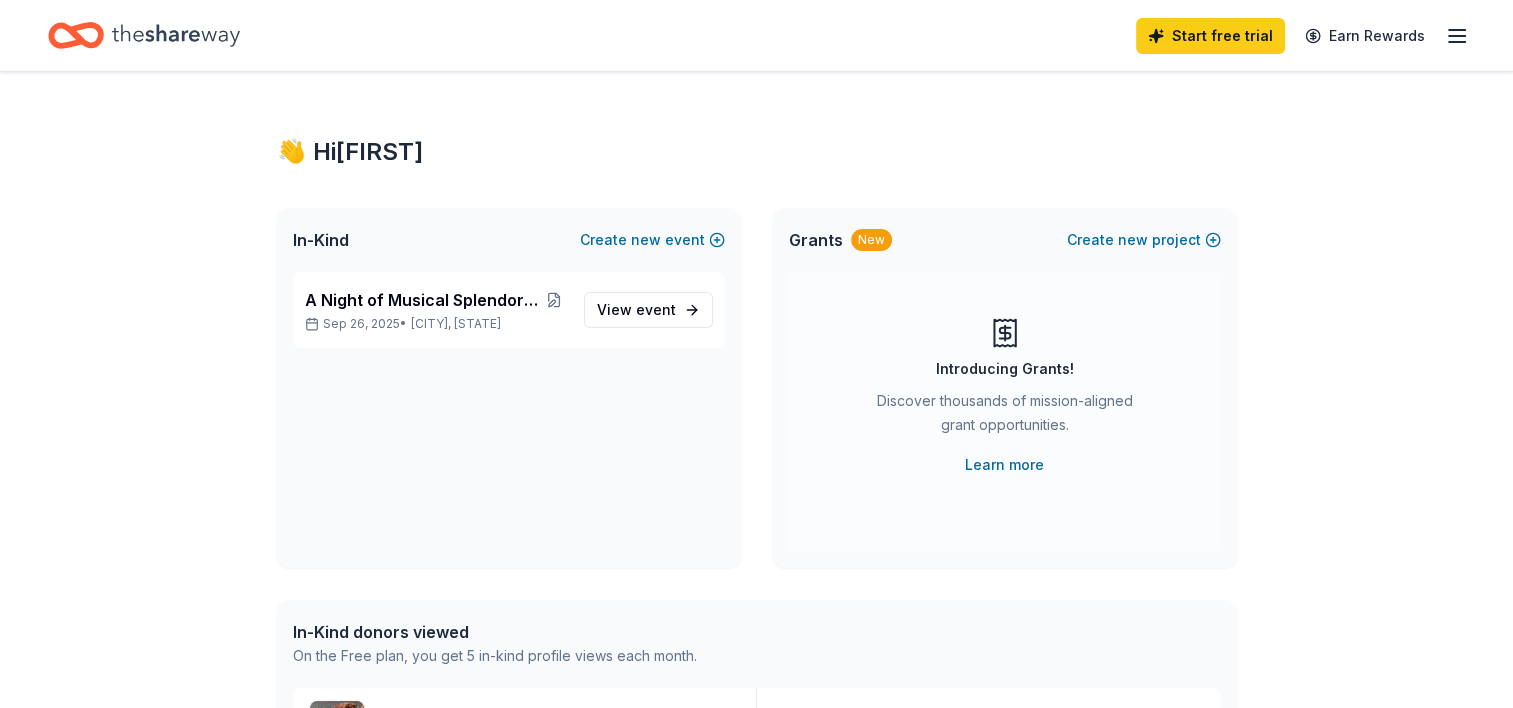 click 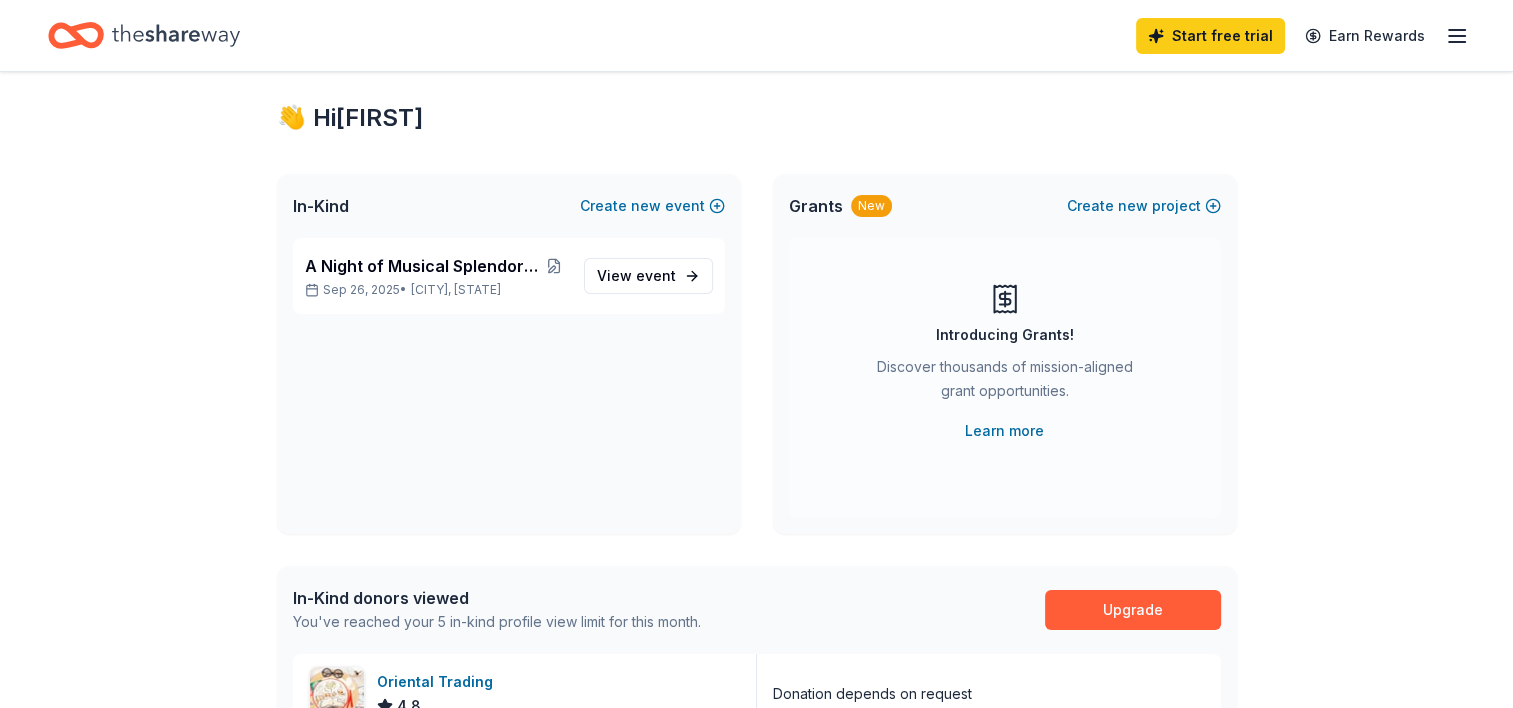 scroll, scrollTop: 0, scrollLeft: 0, axis: both 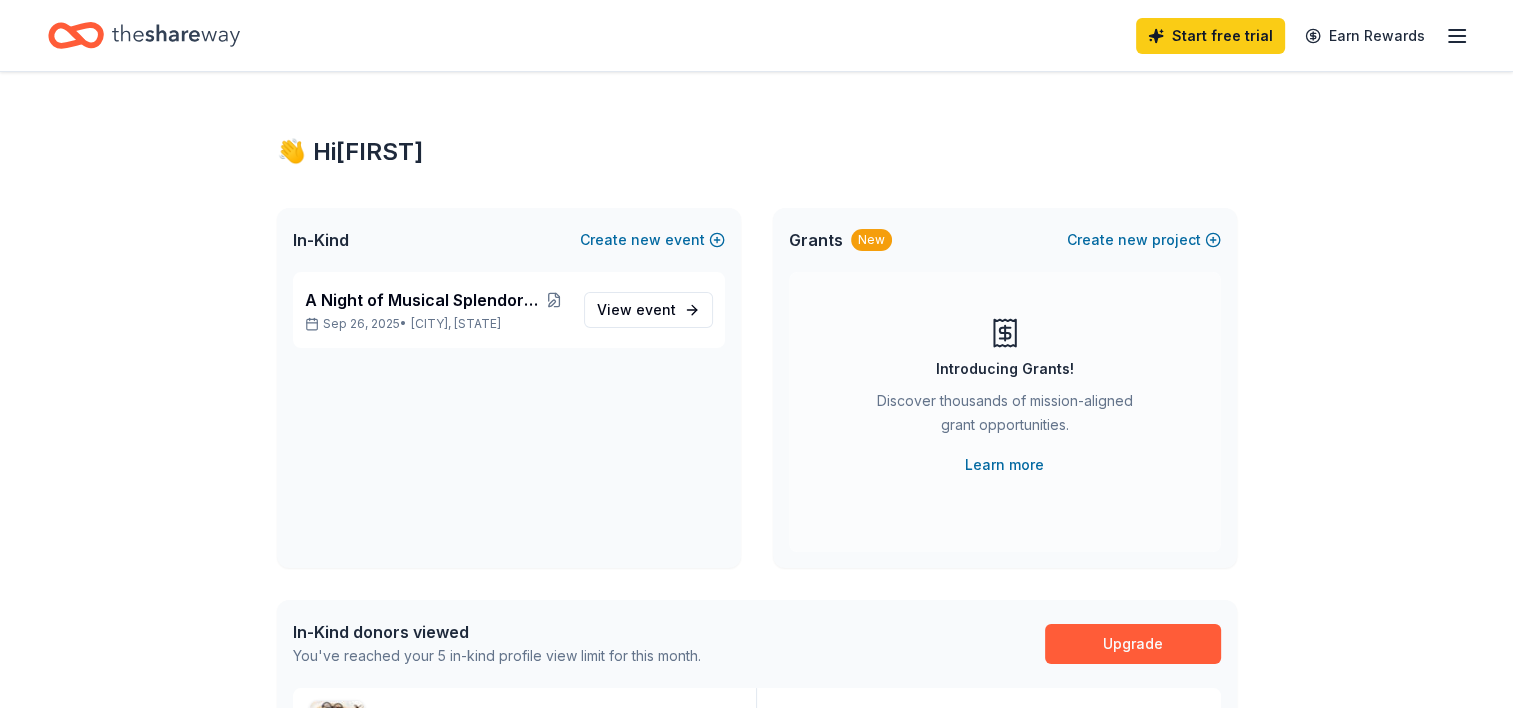 click 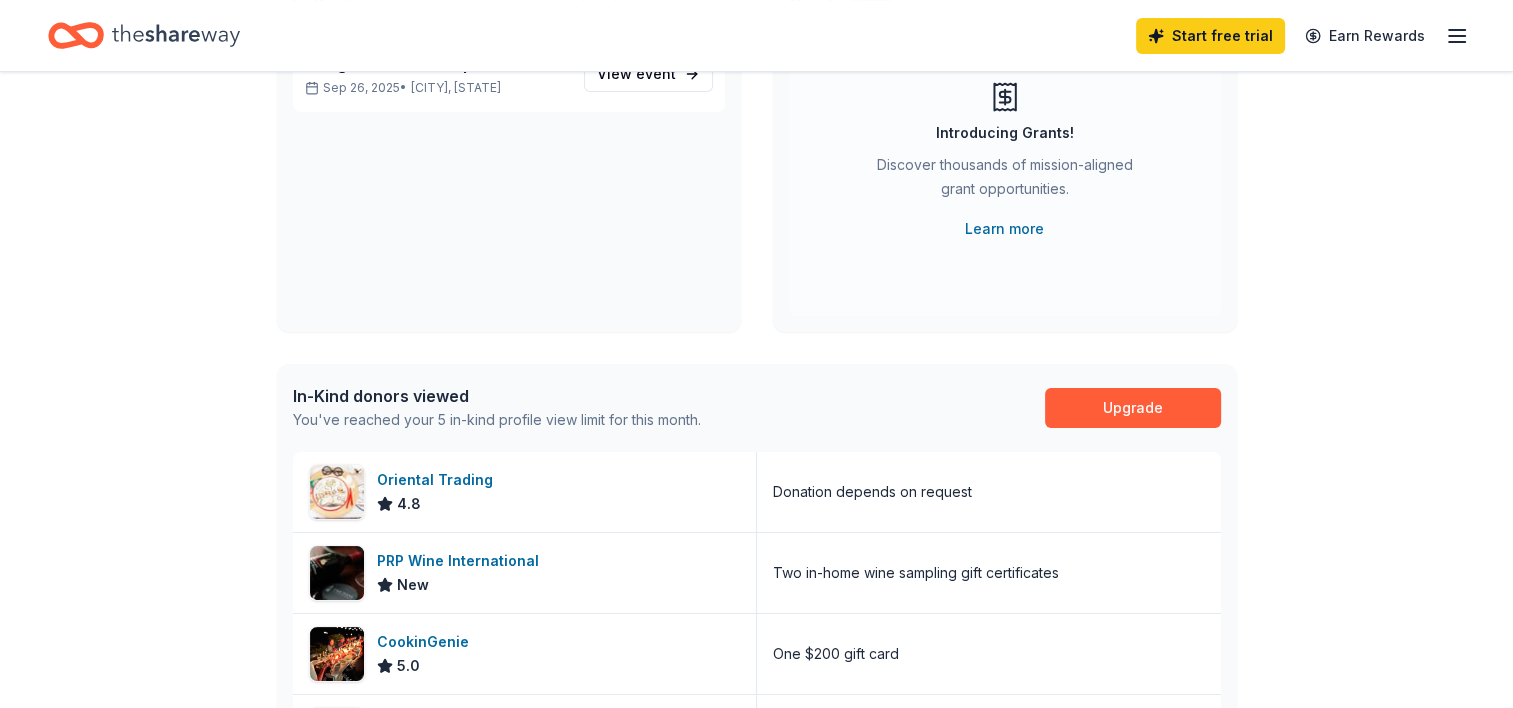 scroll, scrollTop: 0, scrollLeft: 0, axis: both 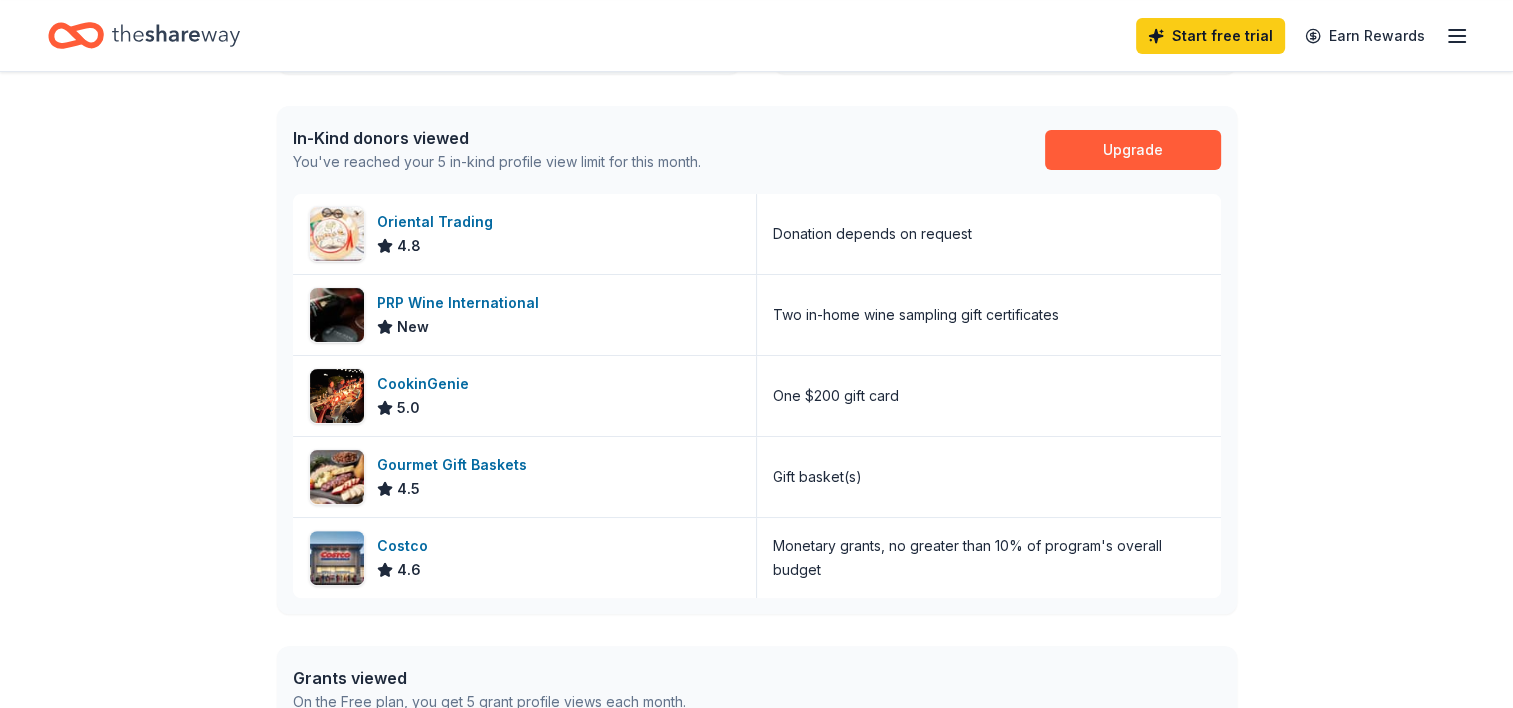 click on "Oriental Trading" at bounding box center (439, 222) 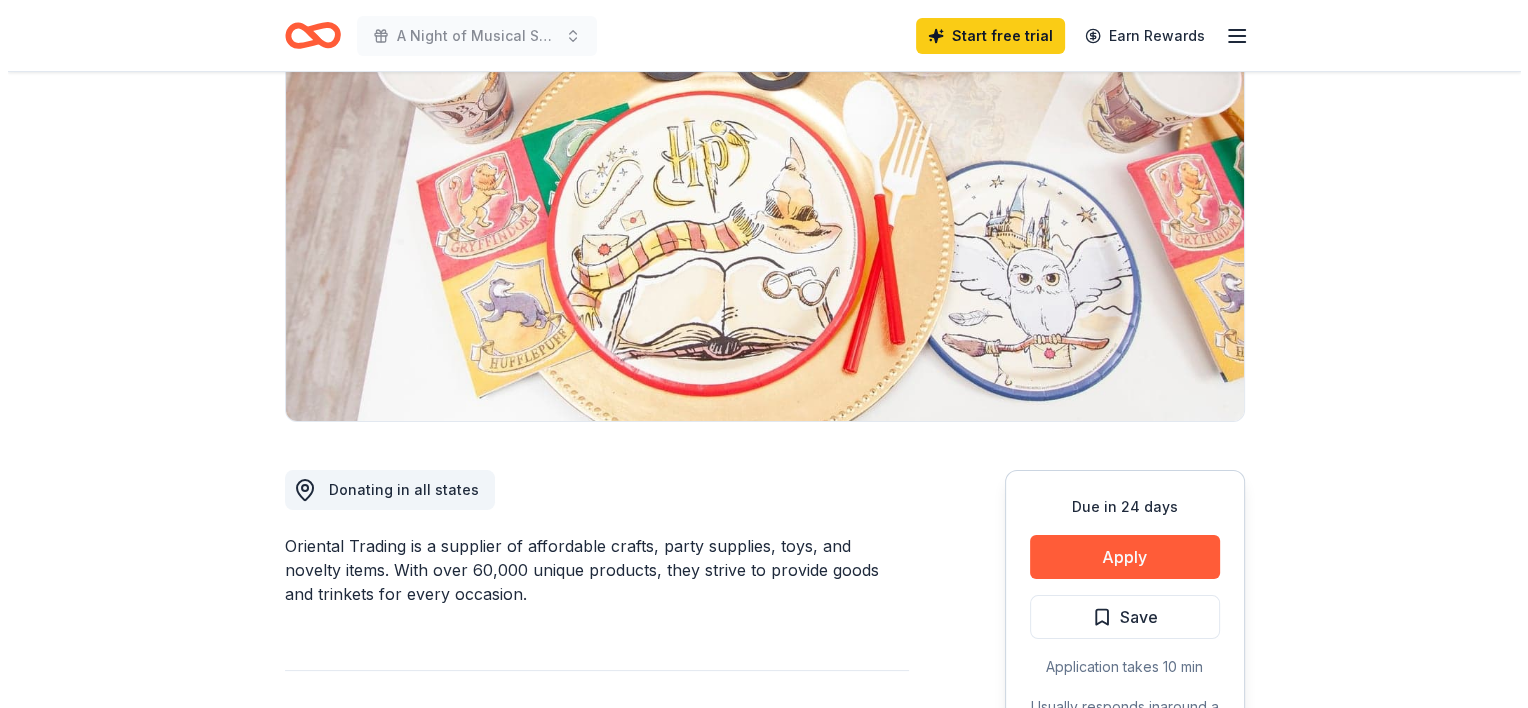 scroll, scrollTop: 173, scrollLeft: 0, axis: vertical 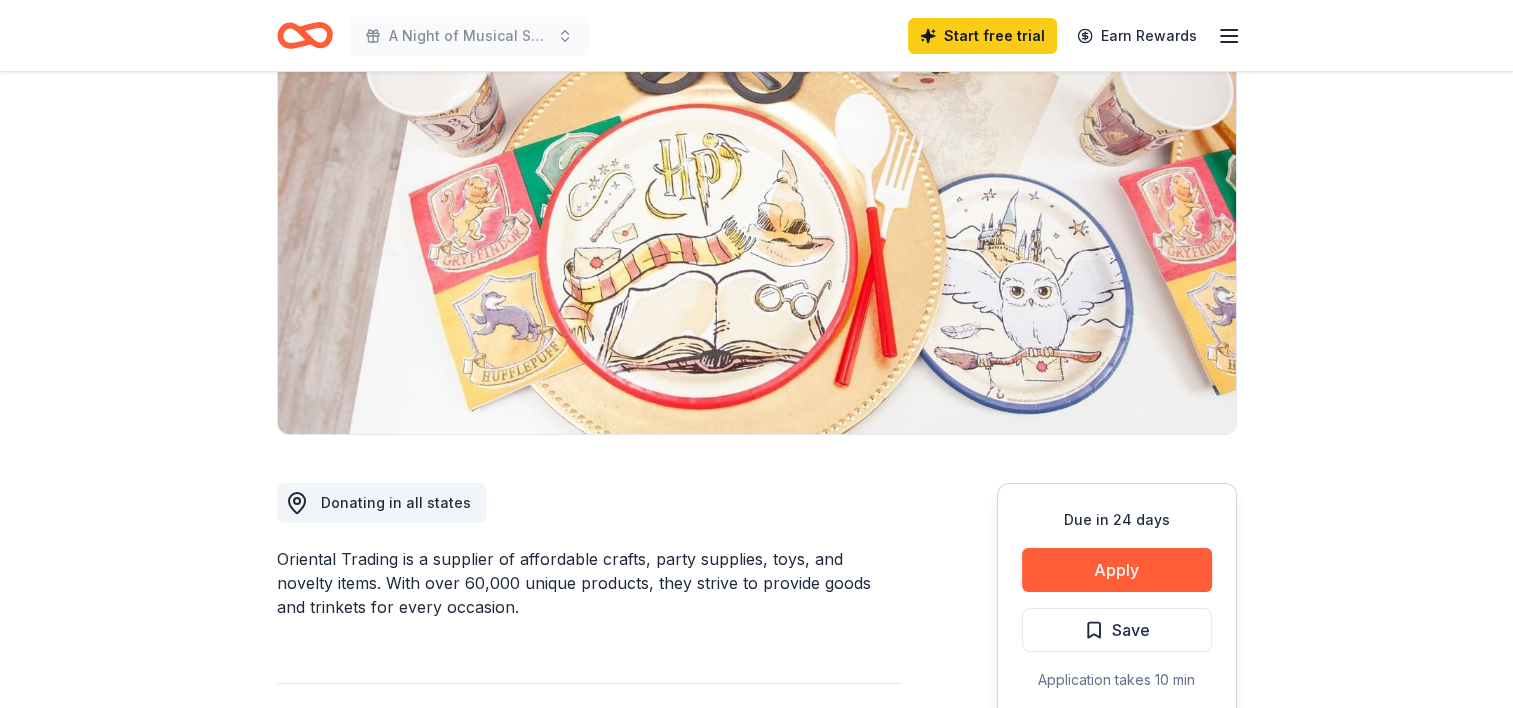 click on "Apply" at bounding box center (1117, 570) 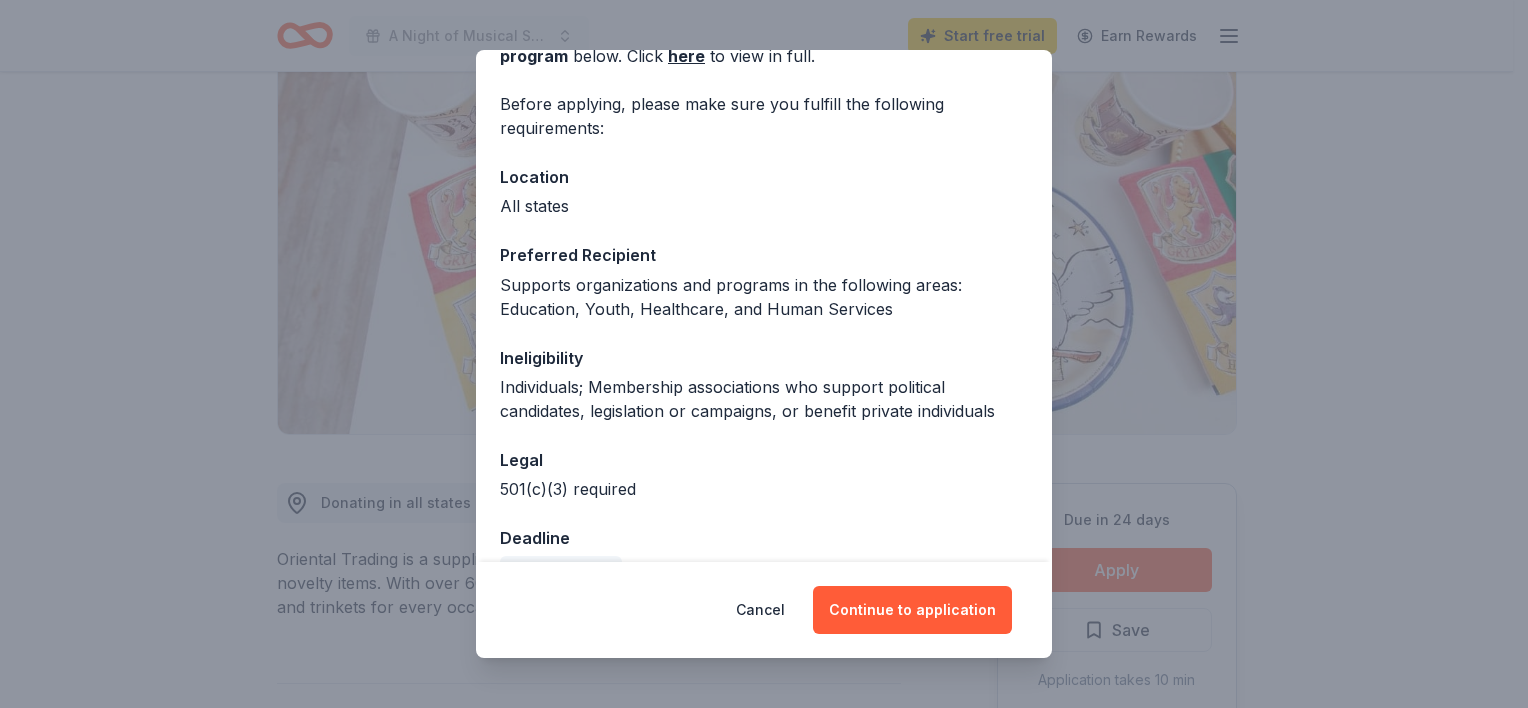 scroll, scrollTop: 172, scrollLeft: 0, axis: vertical 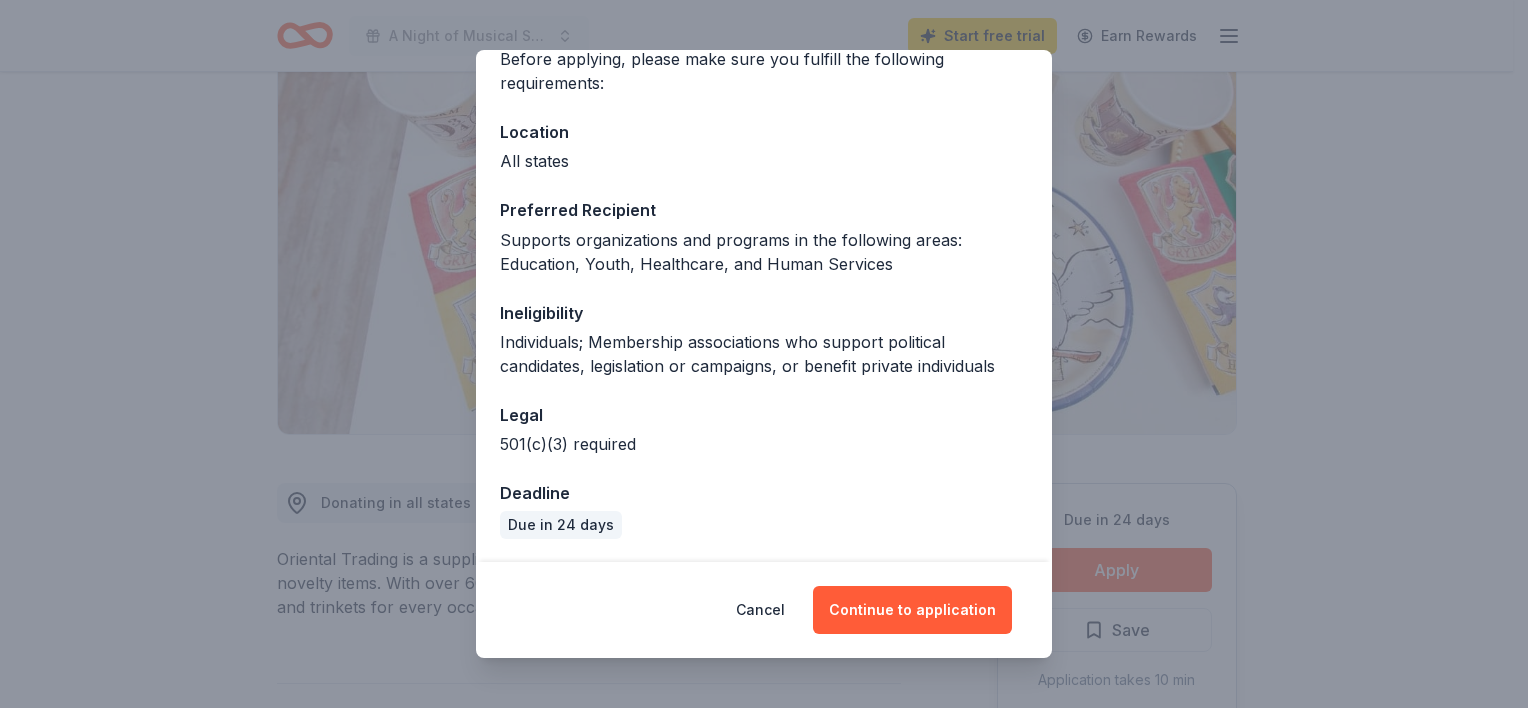 click on "Continue to application" at bounding box center [912, 610] 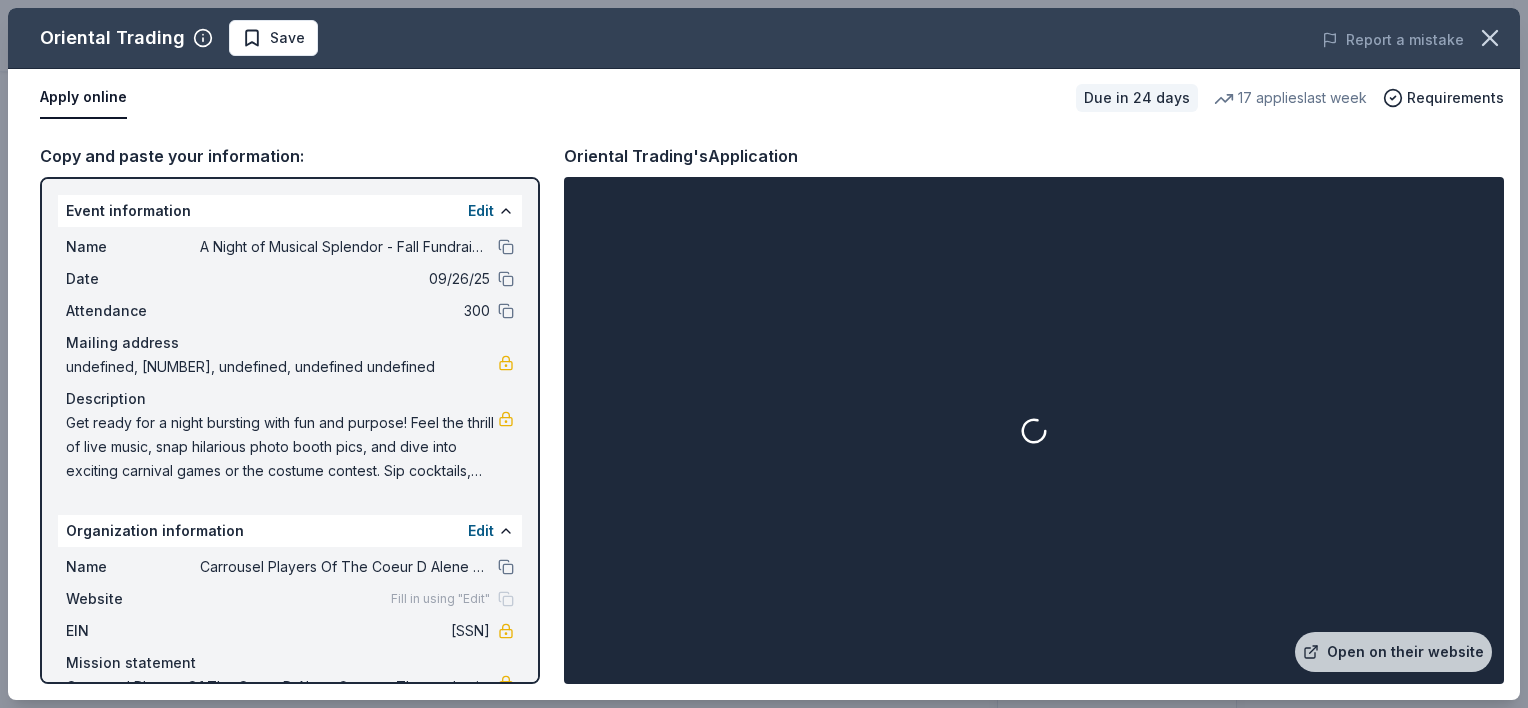 click on "Open on their website" at bounding box center [1393, 652] 